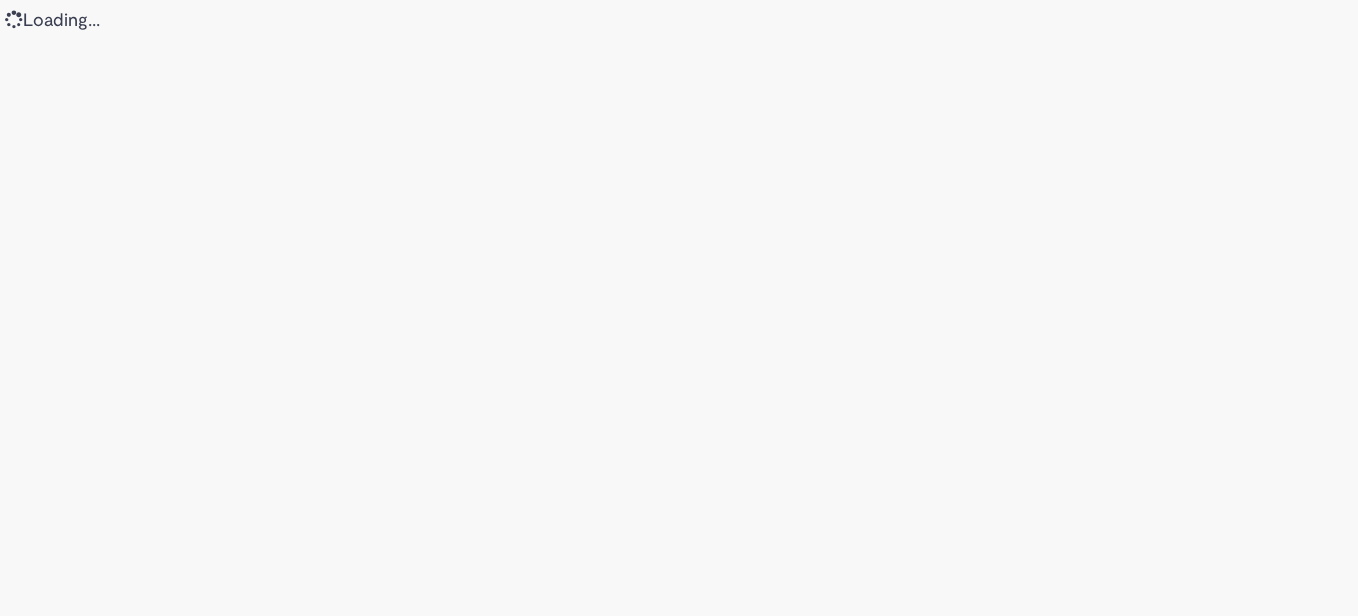 scroll, scrollTop: 0, scrollLeft: 0, axis: both 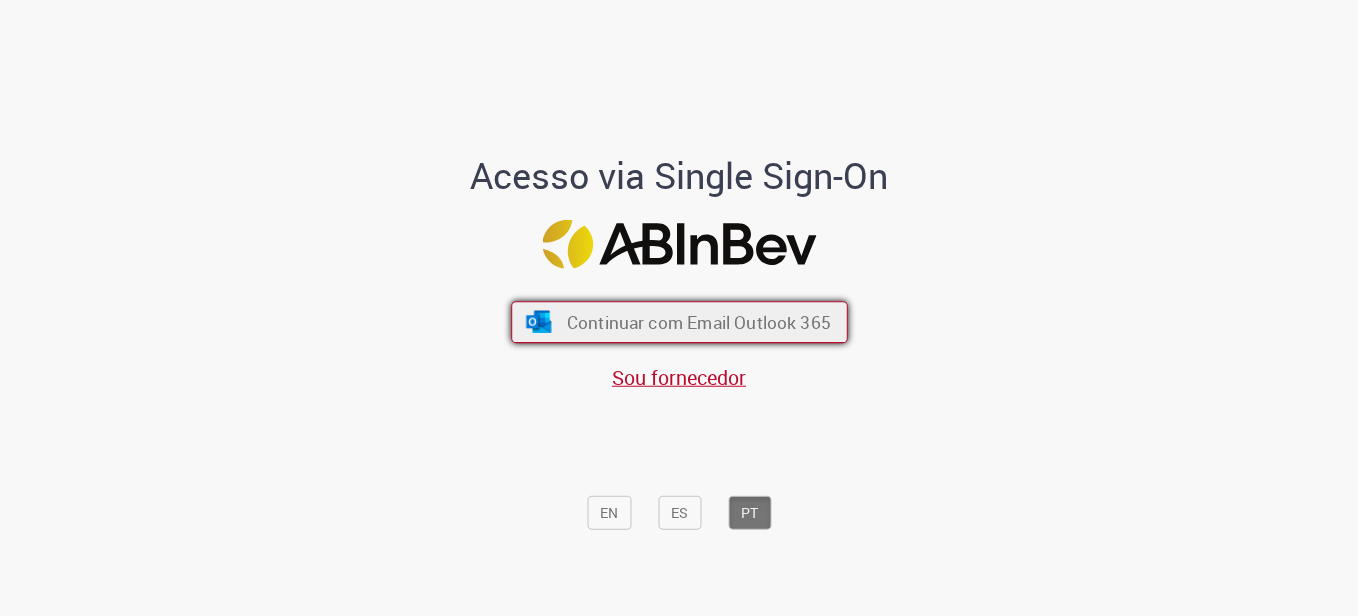 click on "Continuar com Email Outlook 365" at bounding box center [698, 322] 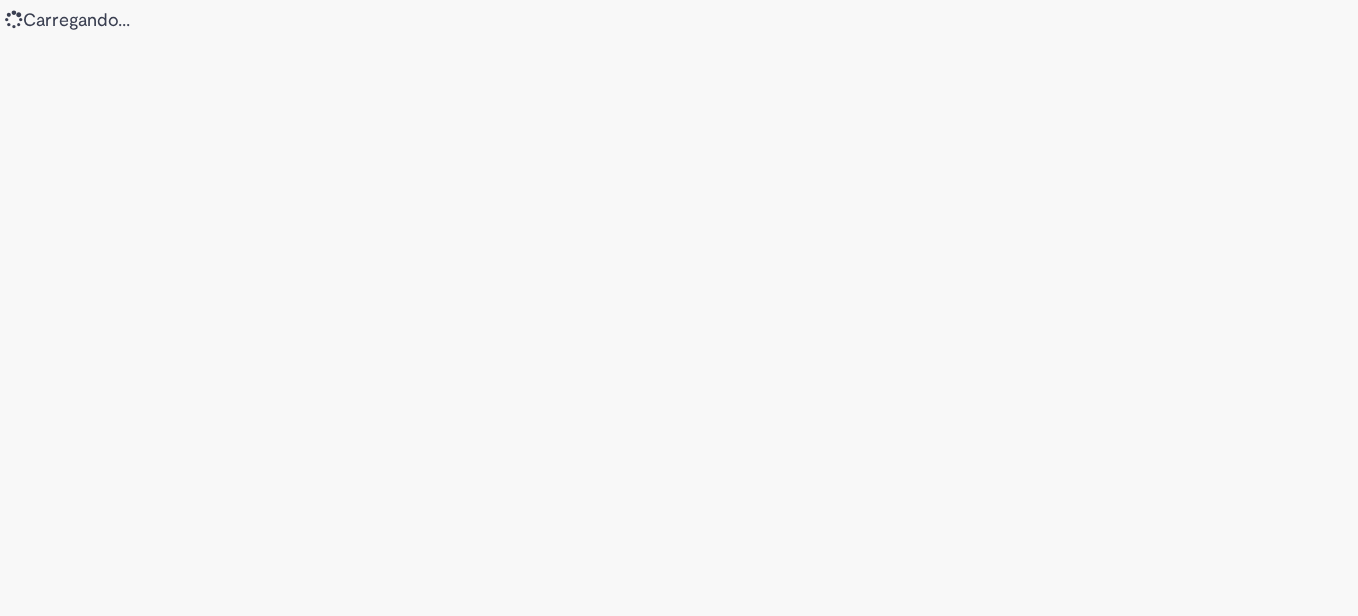 scroll, scrollTop: 0, scrollLeft: 0, axis: both 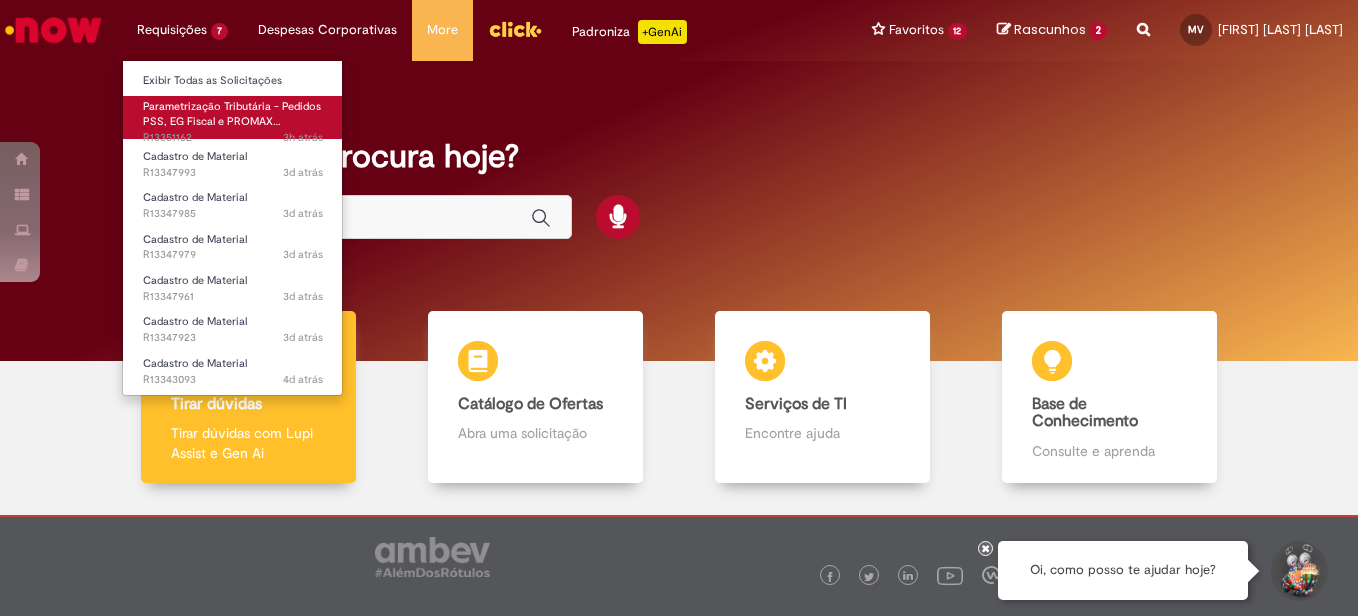 click on "Parametrização Tributária - Pedidos PSS, EG Fiscal e PROMAX…" at bounding box center [232, 114] 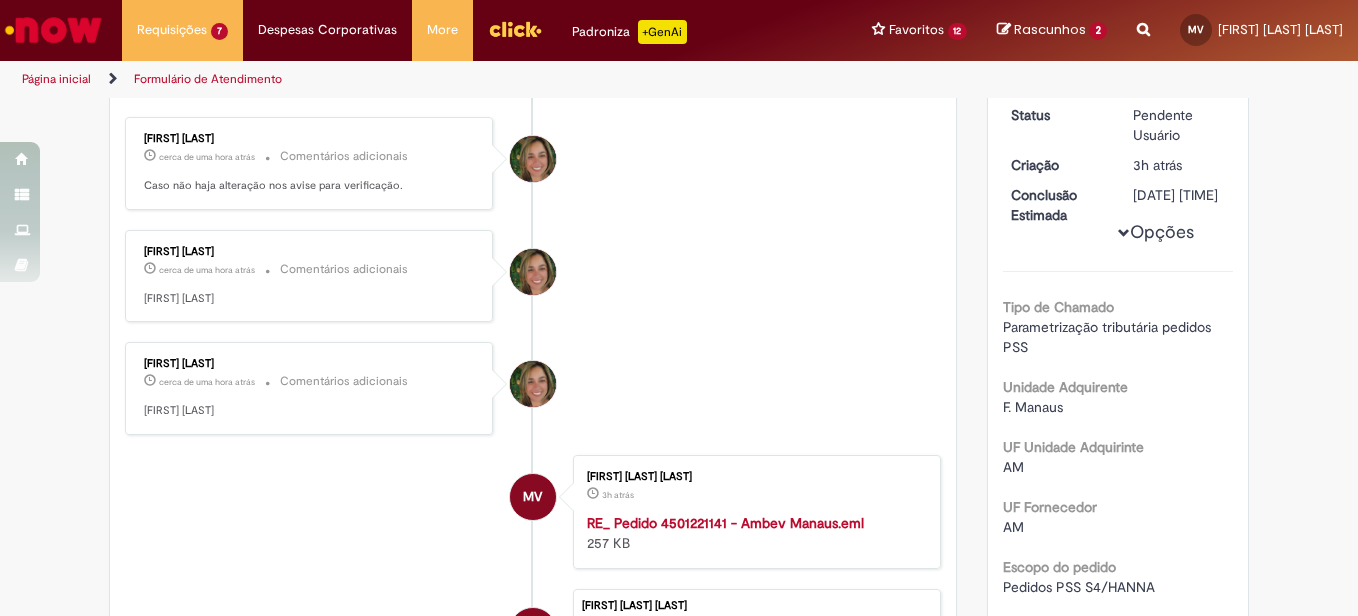 scroll, scrollTop: 155, scrollLeft: 0, axis: vertical 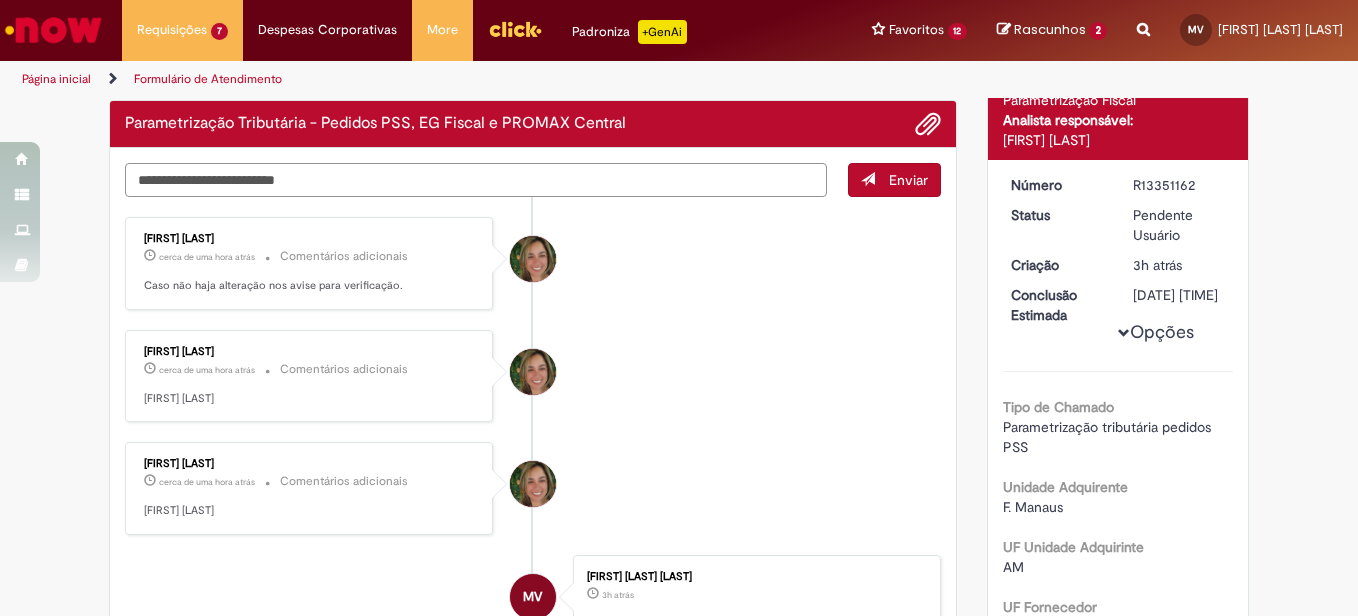 click at bounding box center (476, 180) 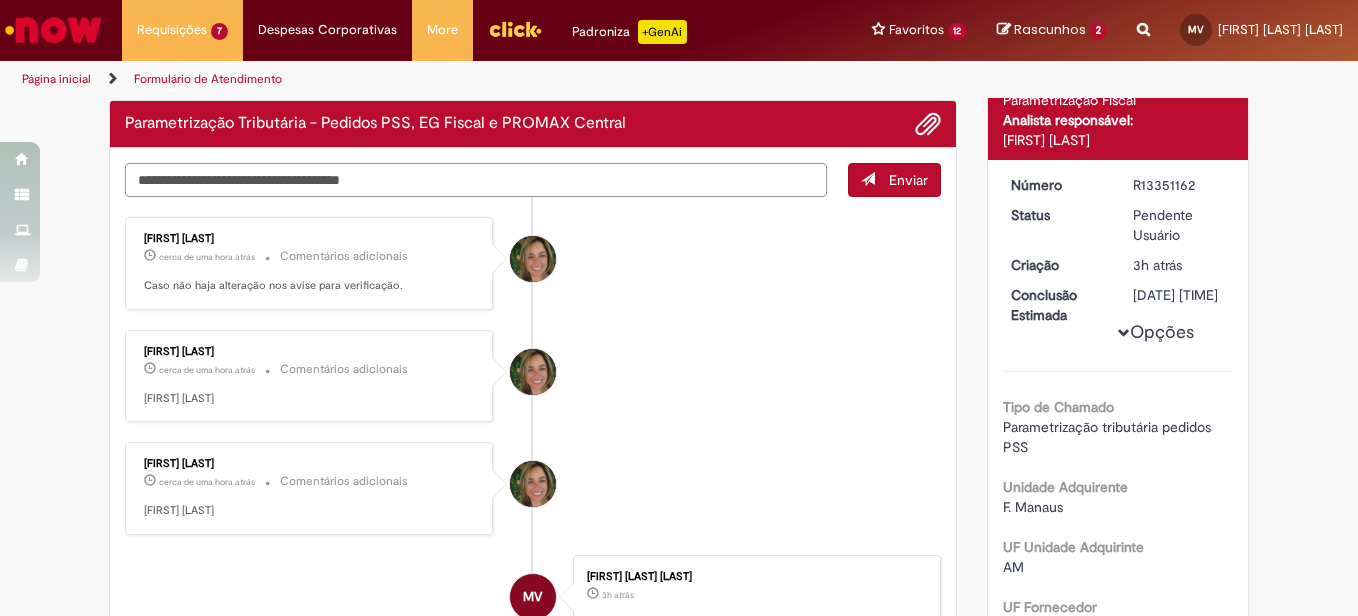 type on "**********" 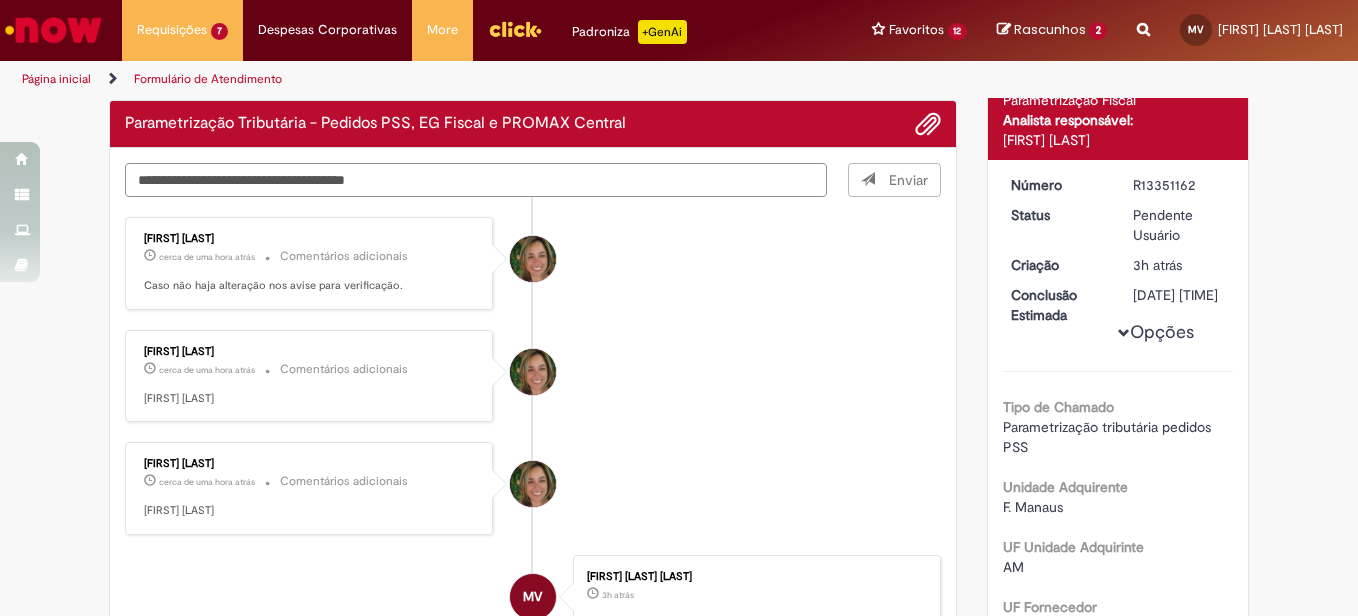 scroll, scrollTop: 0, scrollLeft: 0, axis: both 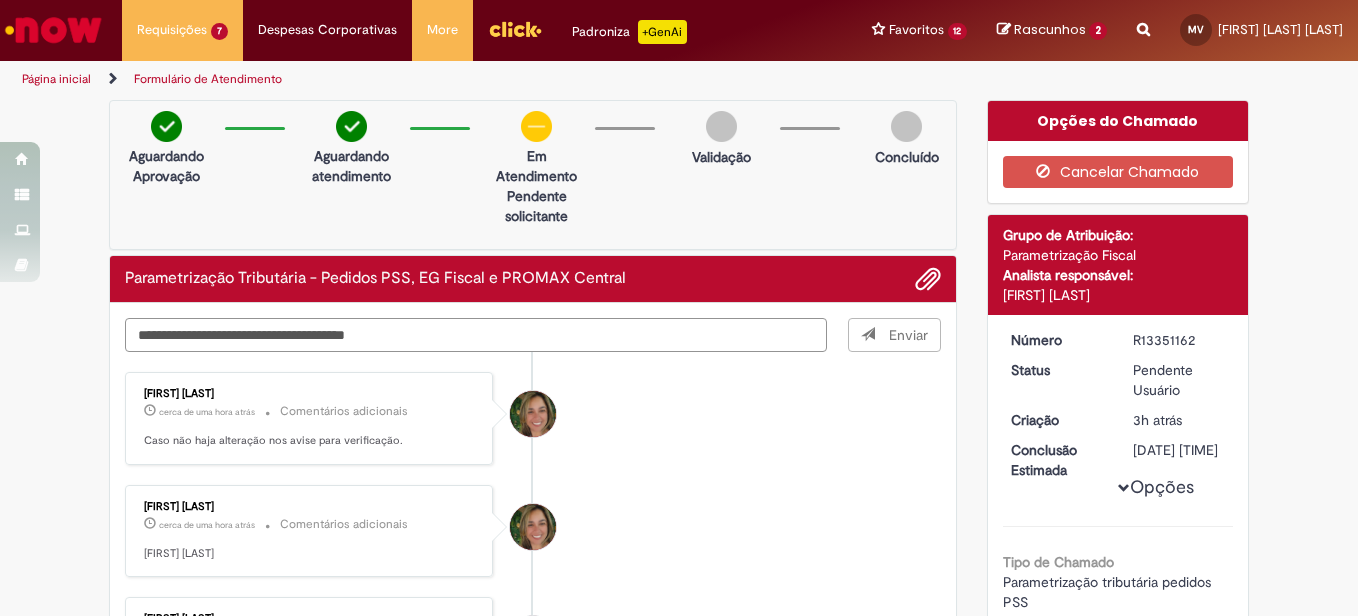 type 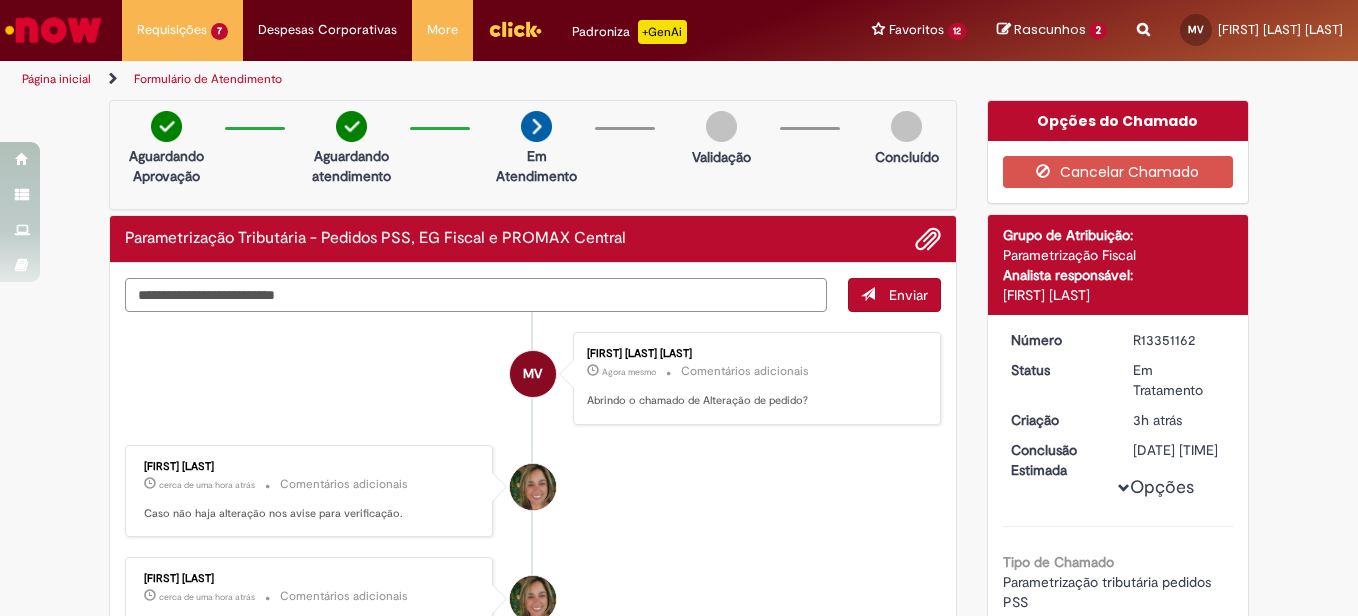 scroll, scrollTop: 100, scrollLeft: 0, axis: vertical 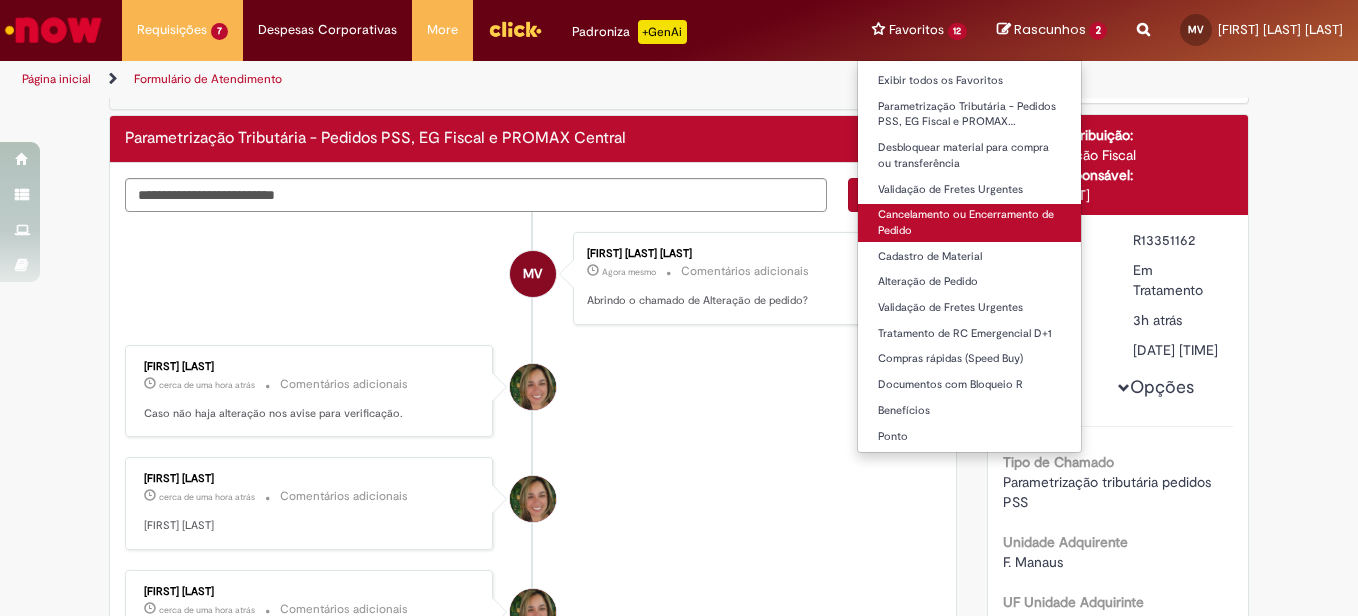 click on "Cancelamento ou Encerramento de Pedido" at bounding box center [970, 222] 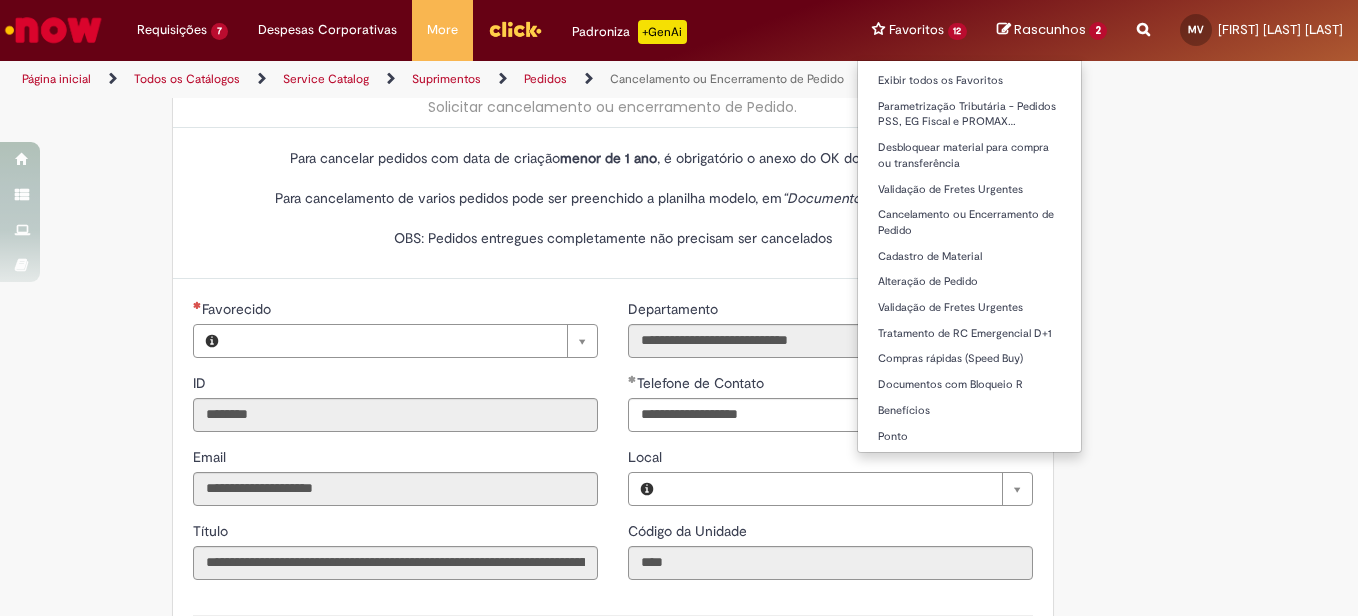 type on "**********" 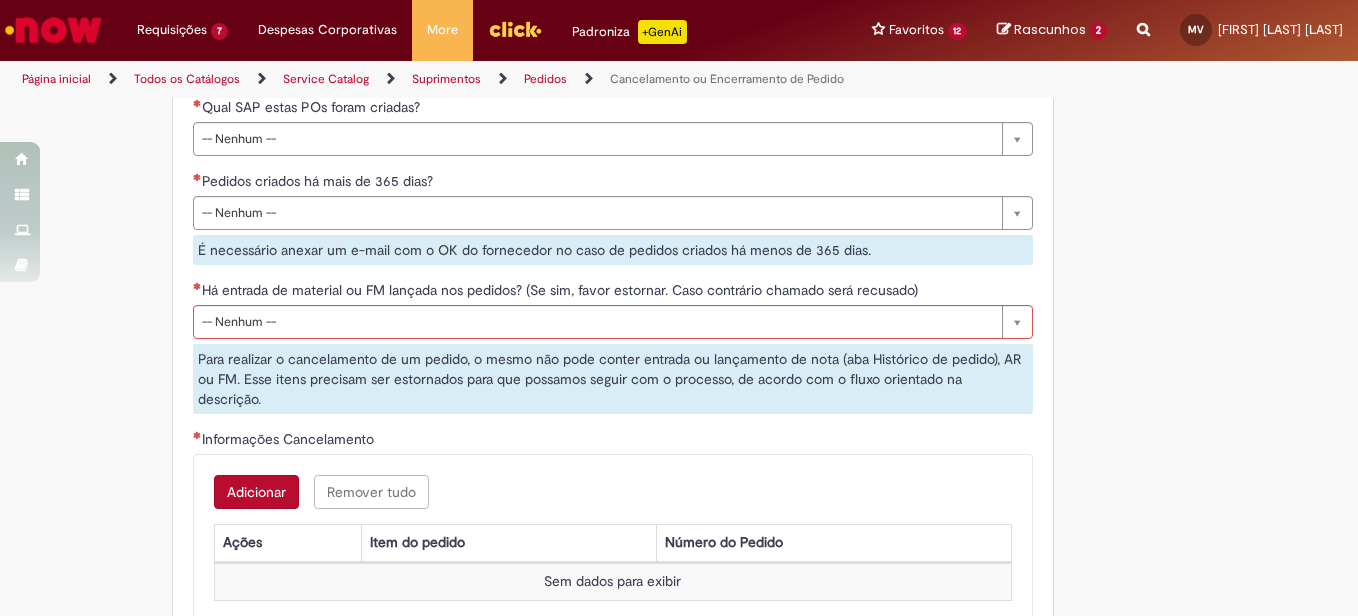 scroll, scrollTop: 500, scrollLeft: 0, axis: vertical 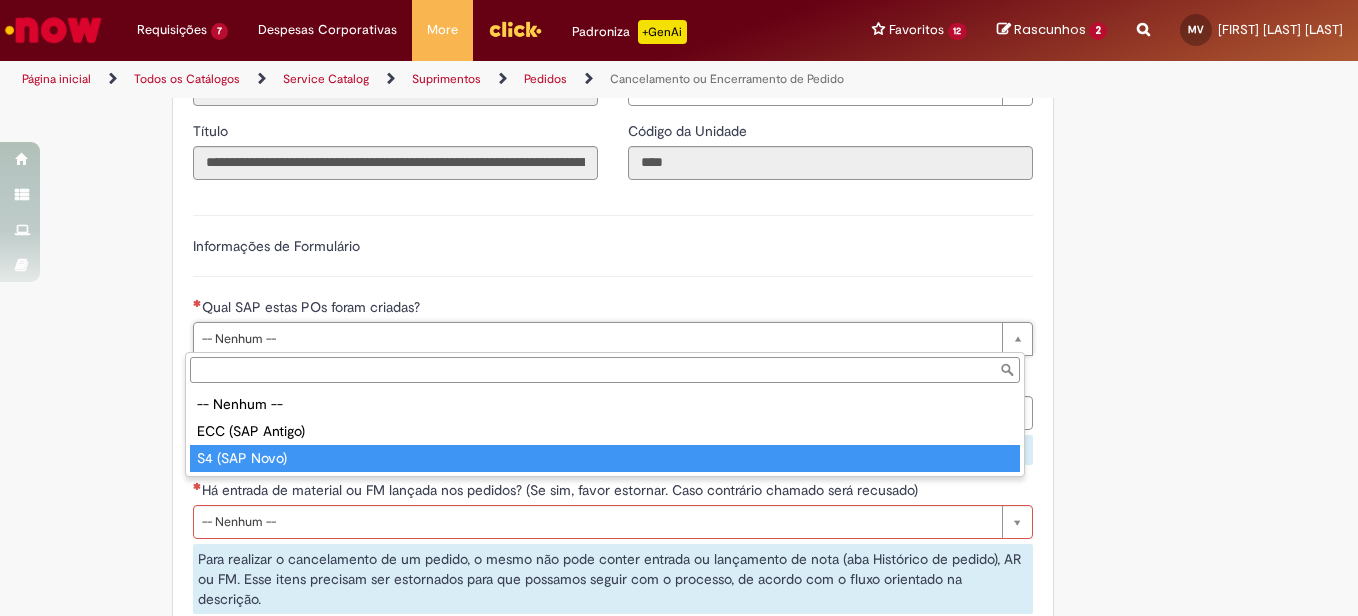 type on "**********" 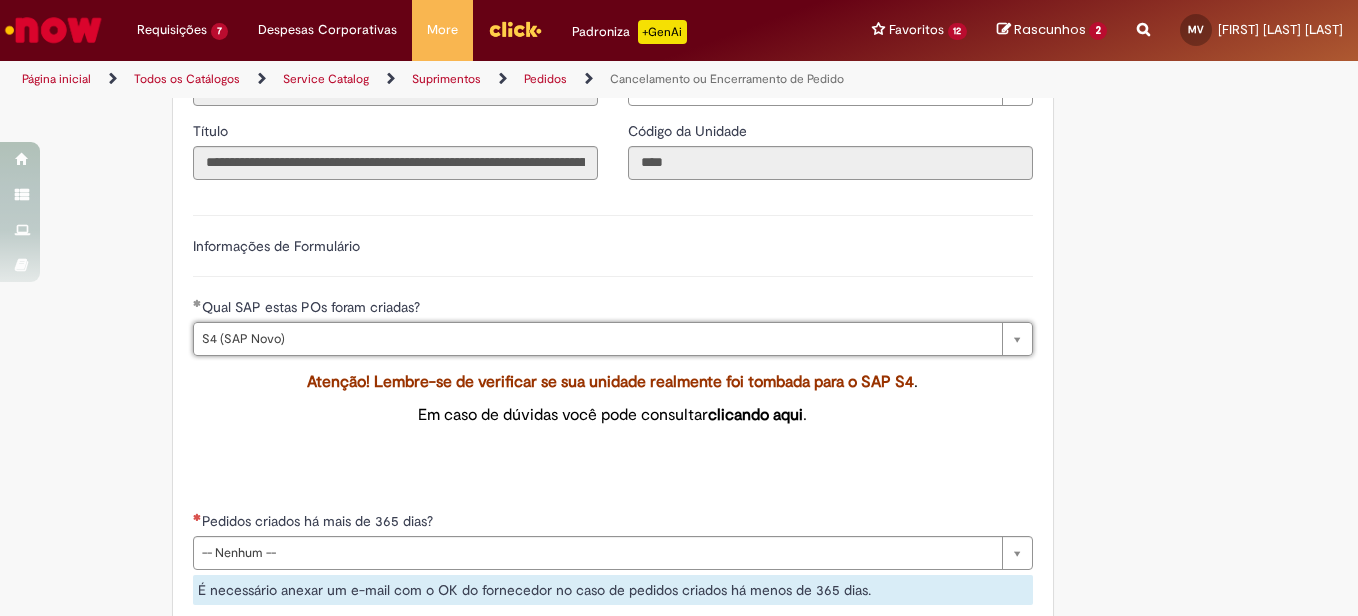 scroll, scrollTop: 600, scrollLeft: 0, axis: vertical 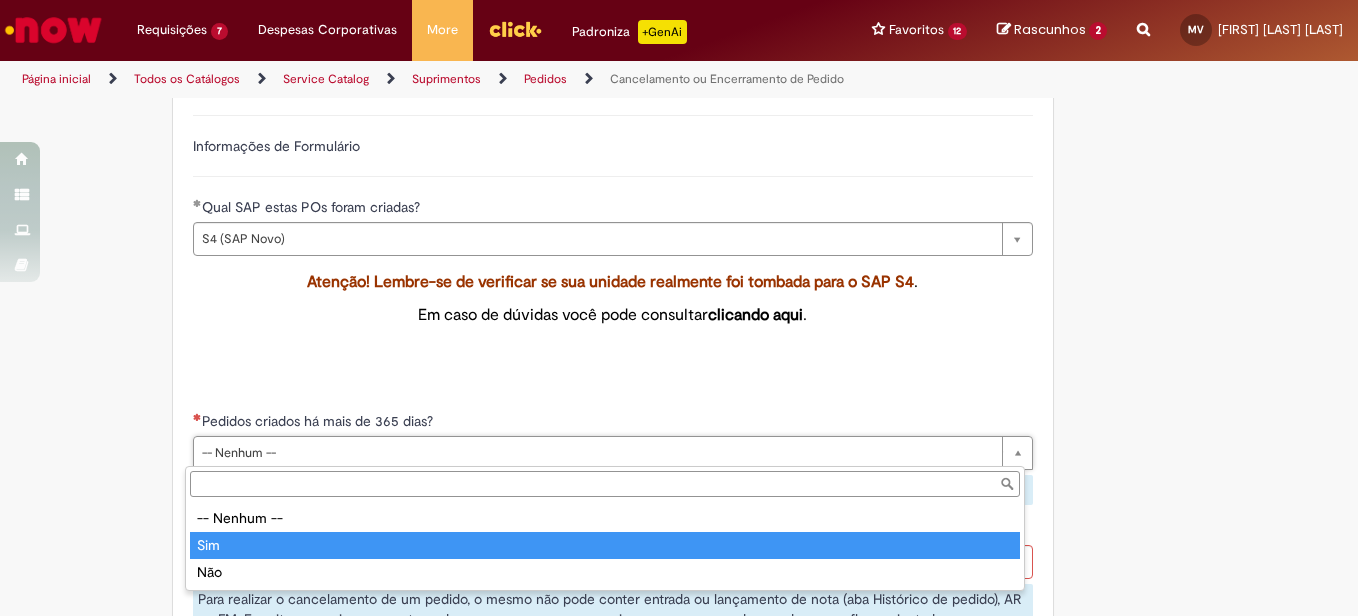 type on "***" 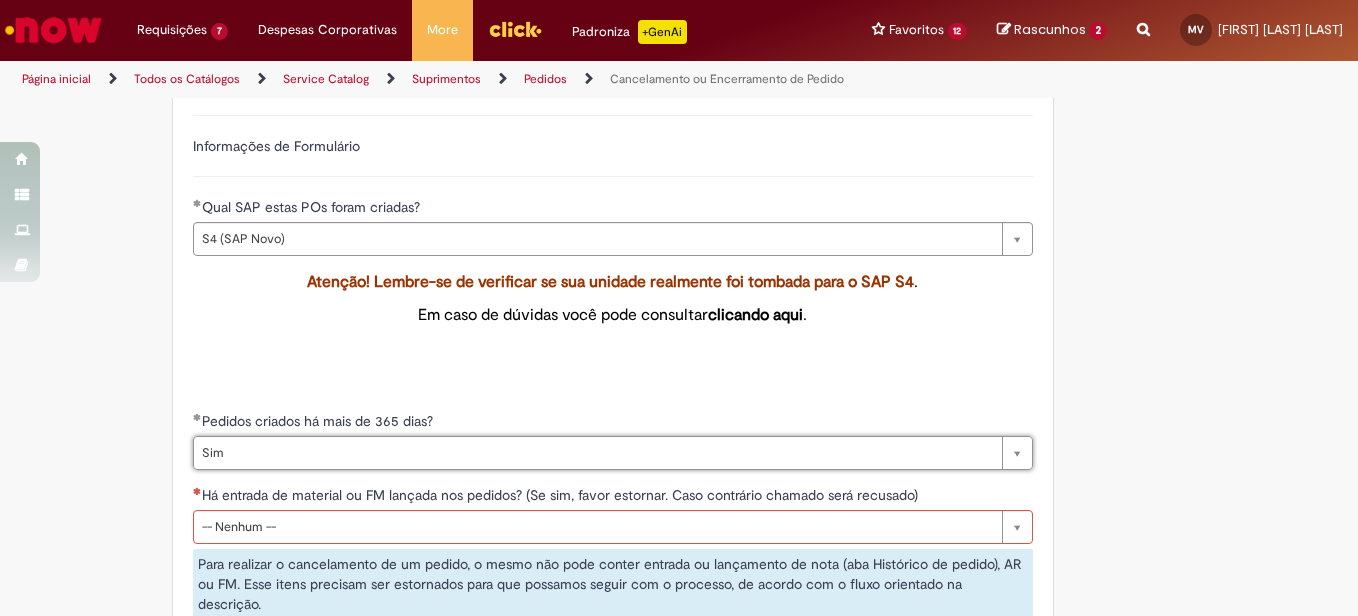 scroll, scrollTop: 800, scrollLeft: 0, axis: vertical 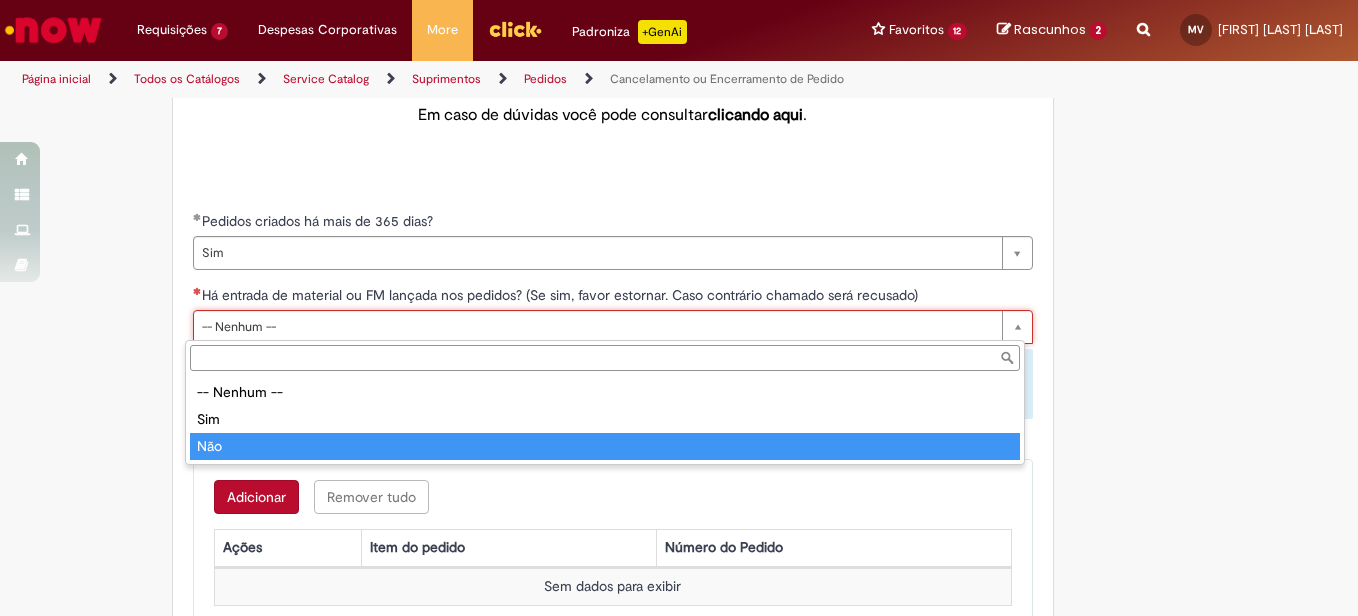 type on "***" 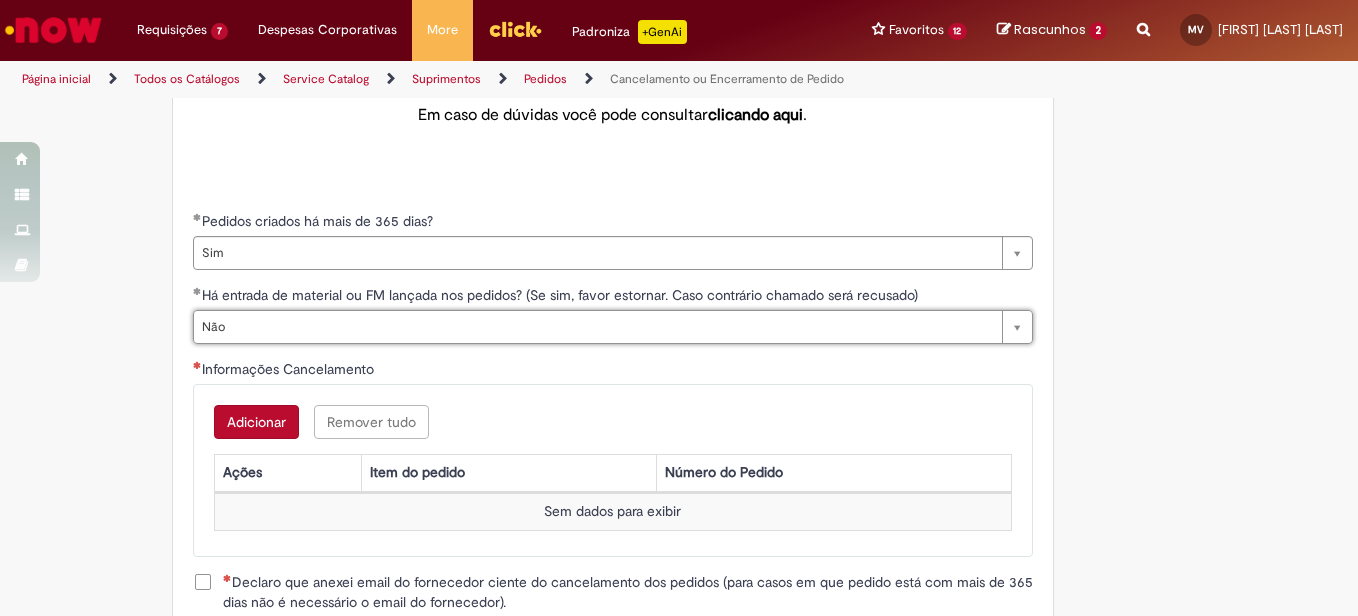 scroll, scrollTop: 0, scrollLeft: 24, axis: horizontal 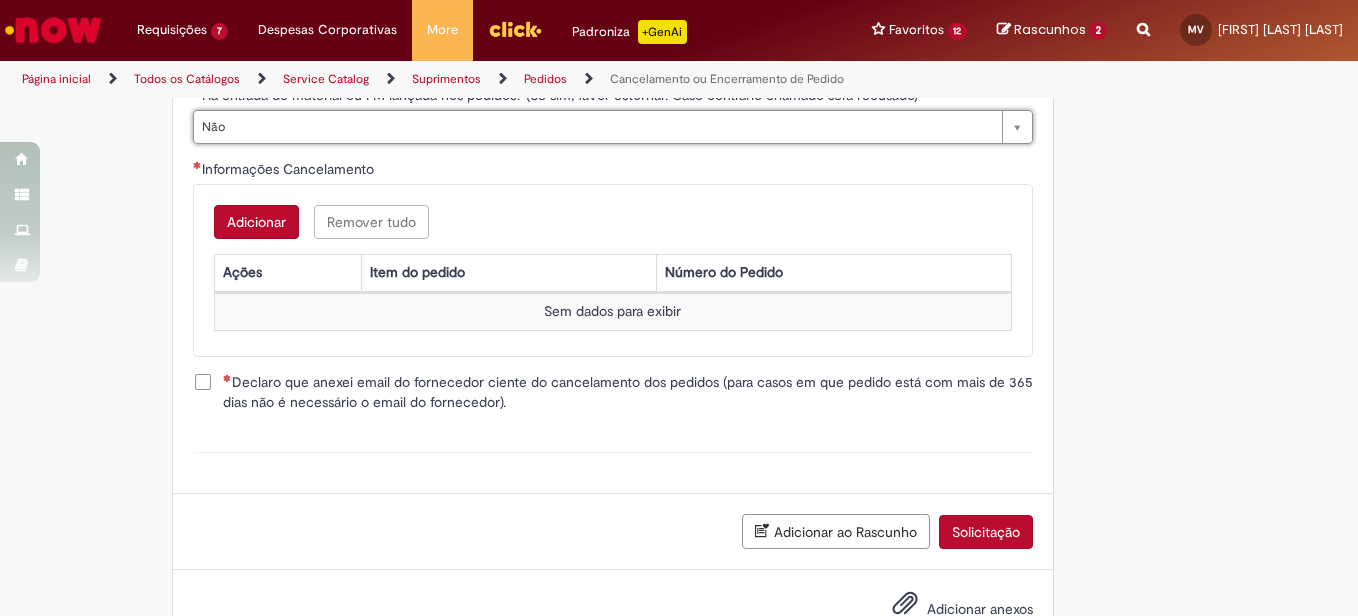 click on "Adicionar" at bounding box center [256, 222] 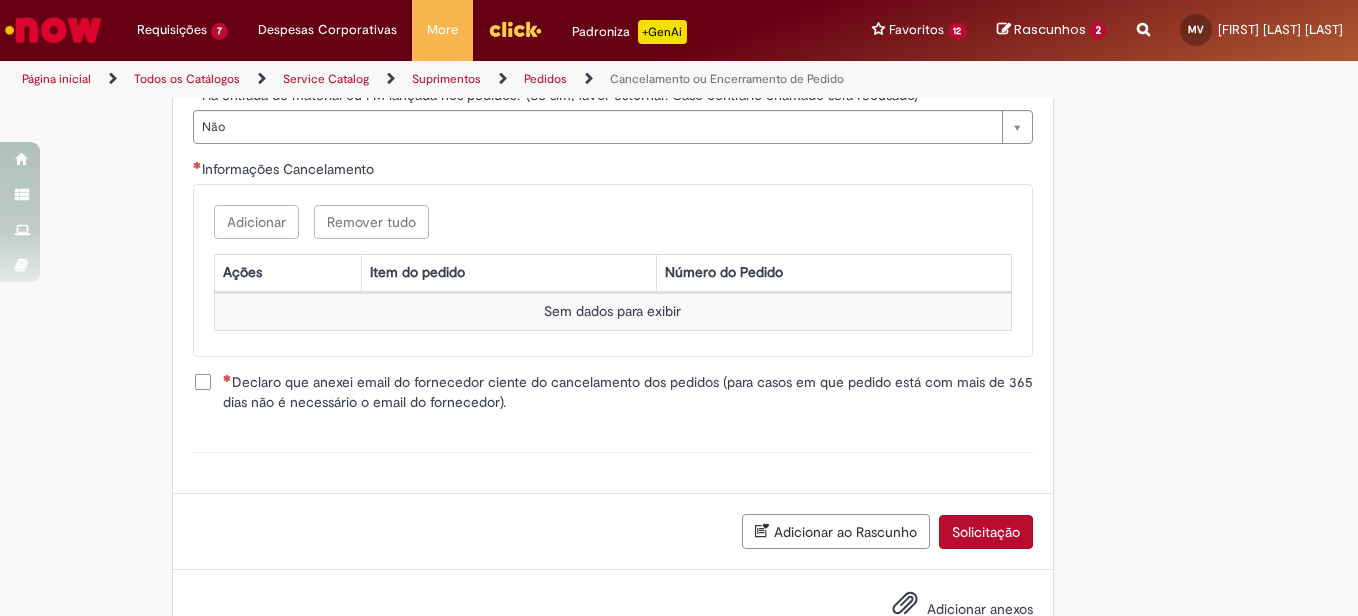 scroll, scrollTop: 0, scrollLeft: 0, axis: both 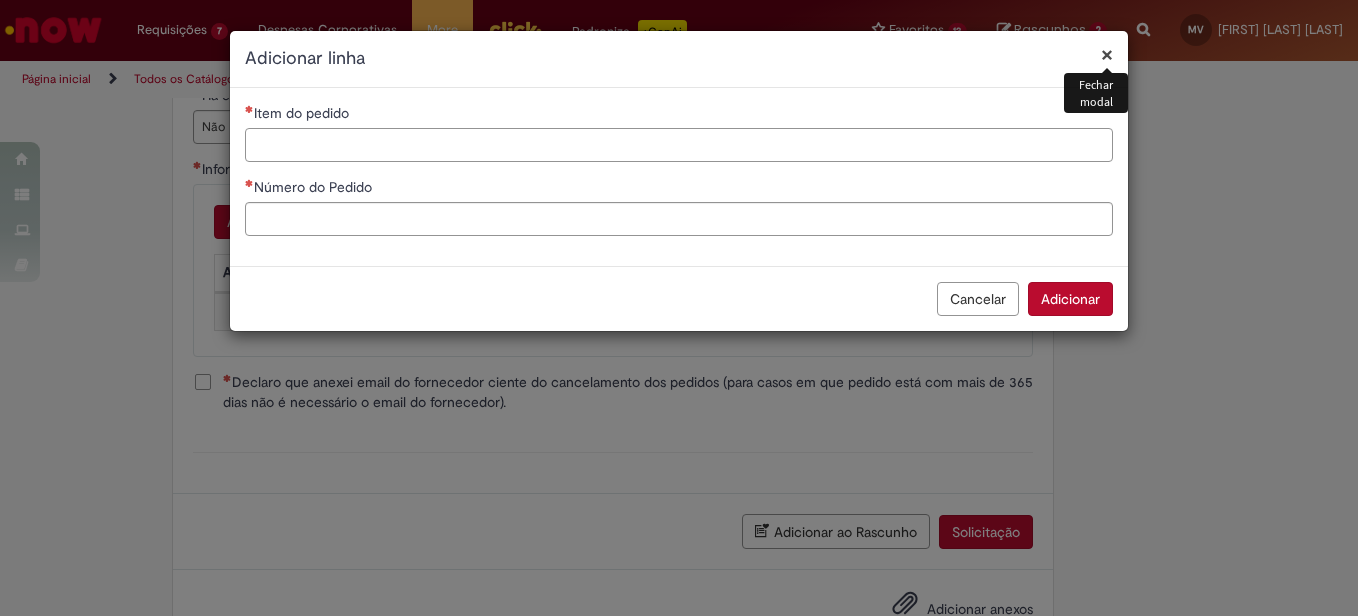 click on "Item do pedido" at bounding box center (679, 145) 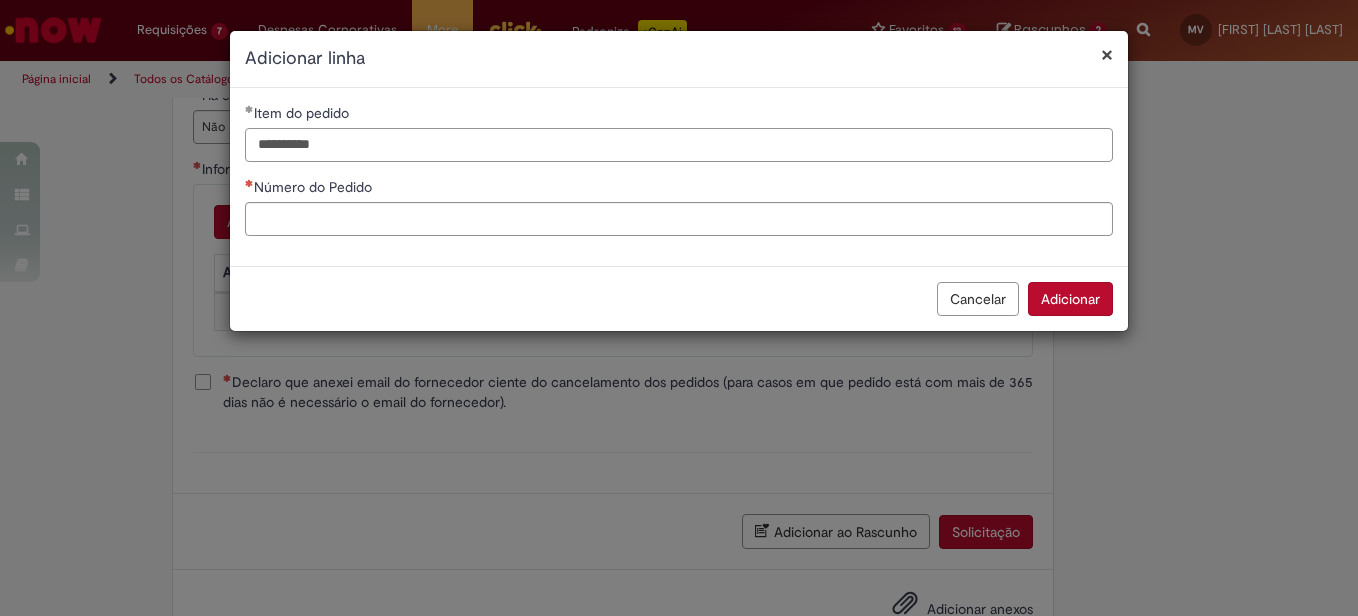 type on "**********" 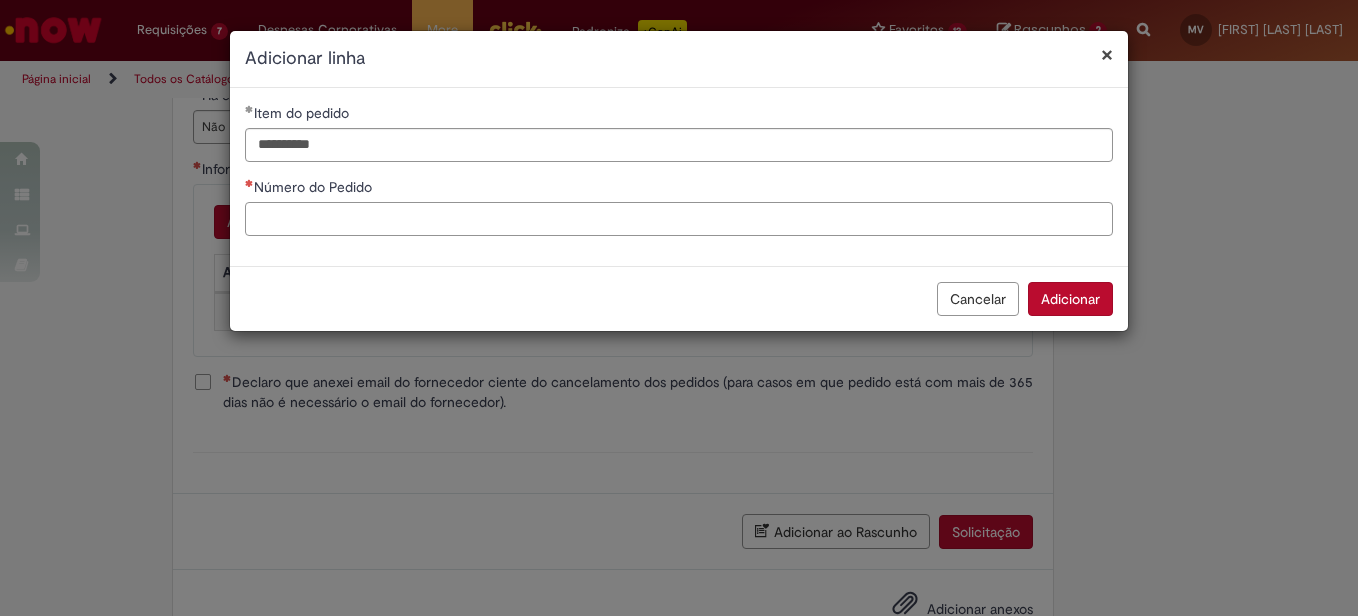 click on "Número do Pedido" at bounding box center [679, 206] 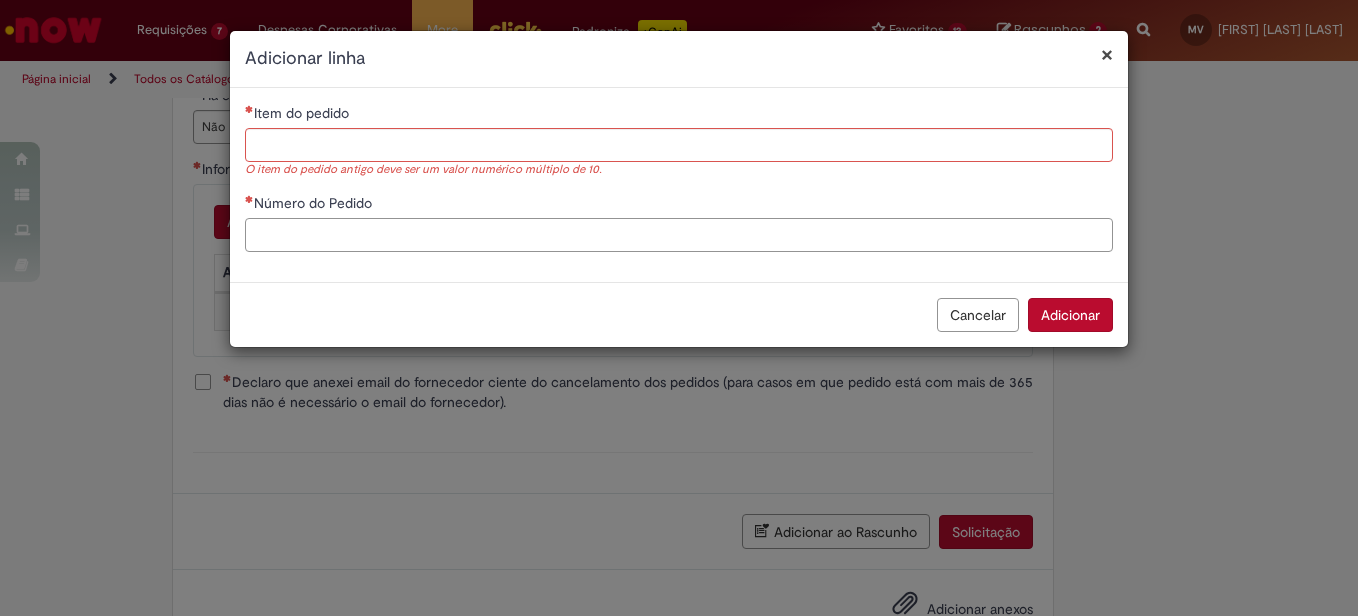 type on "*" 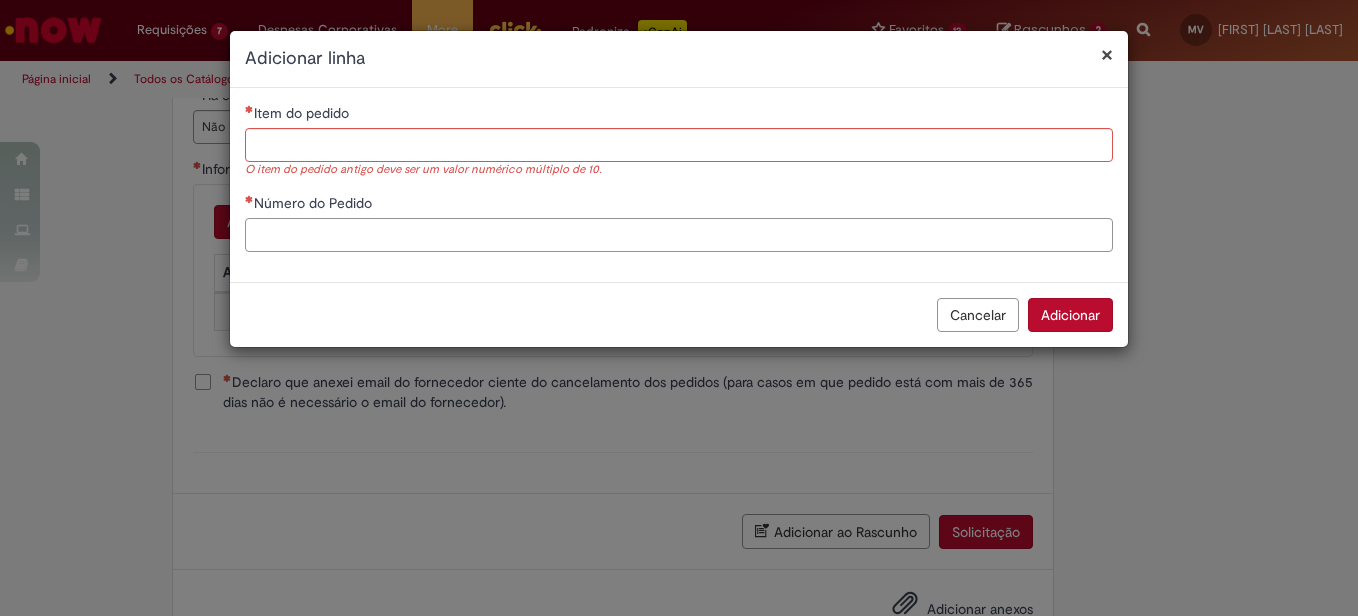 paste on "**********" 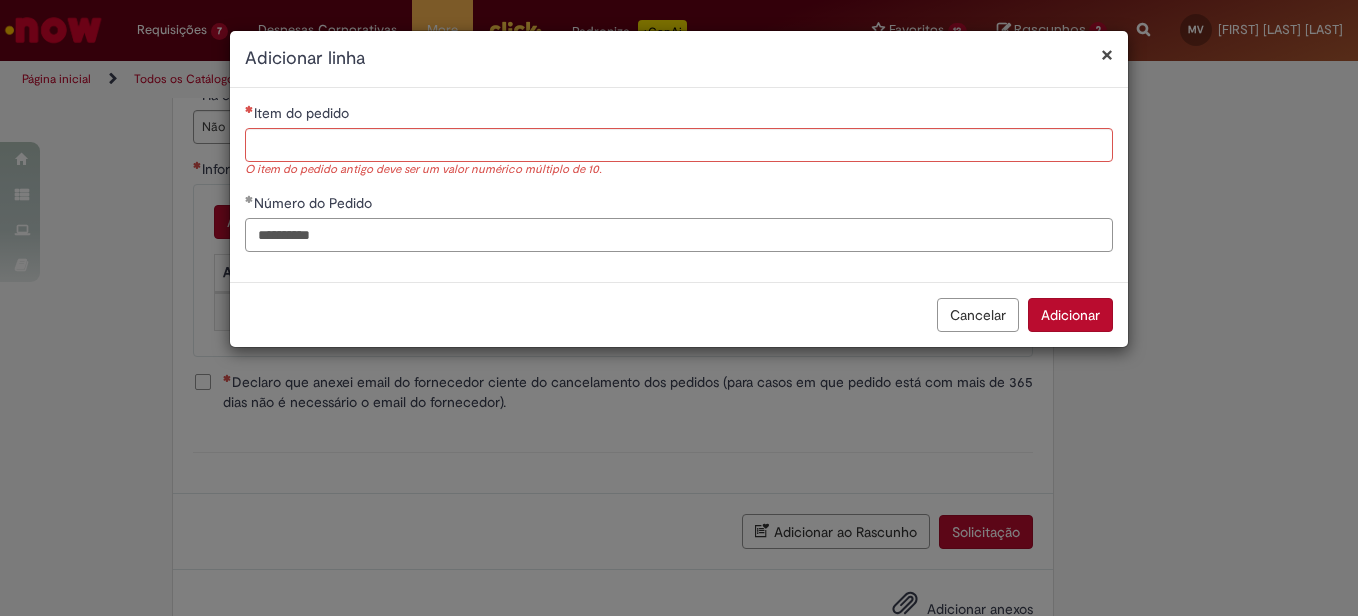 type on "**********" 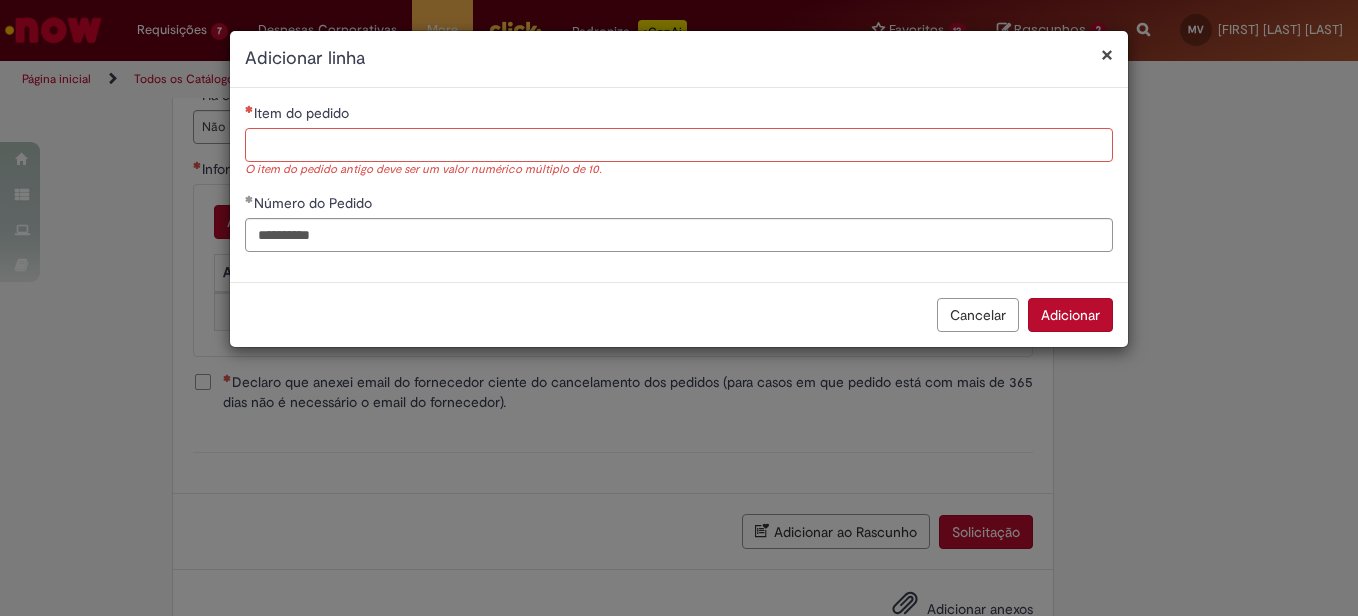 click on "Item do pedido" at bounding box center (679, 145) 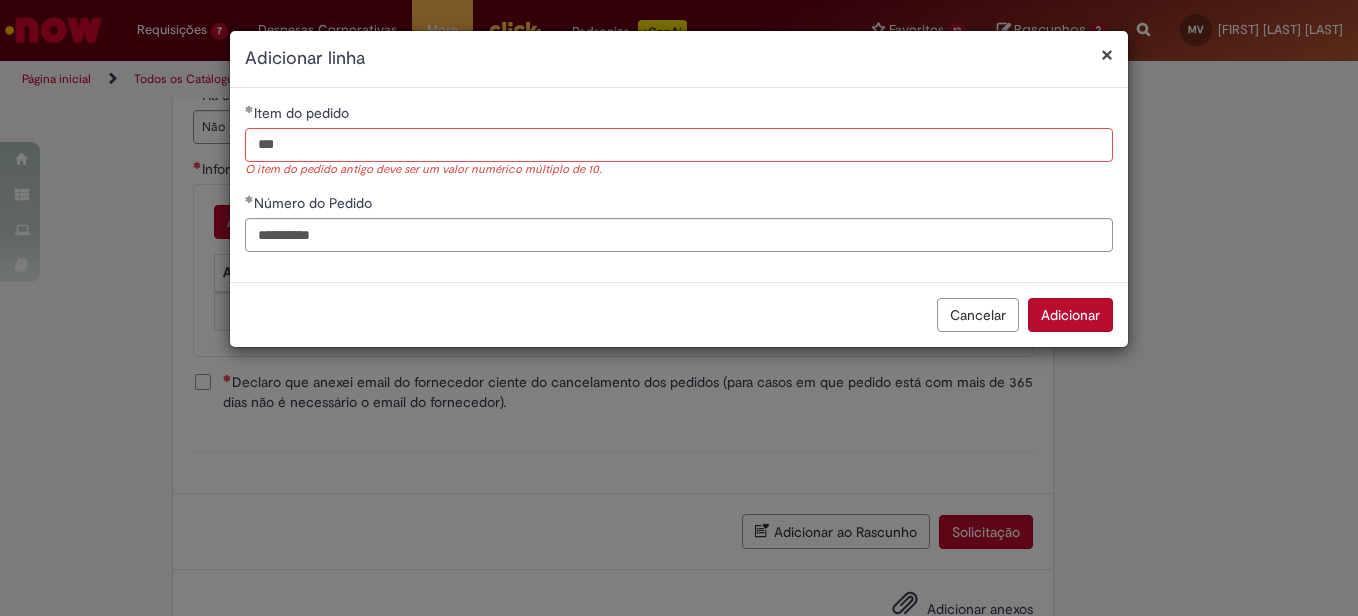 type on "***" 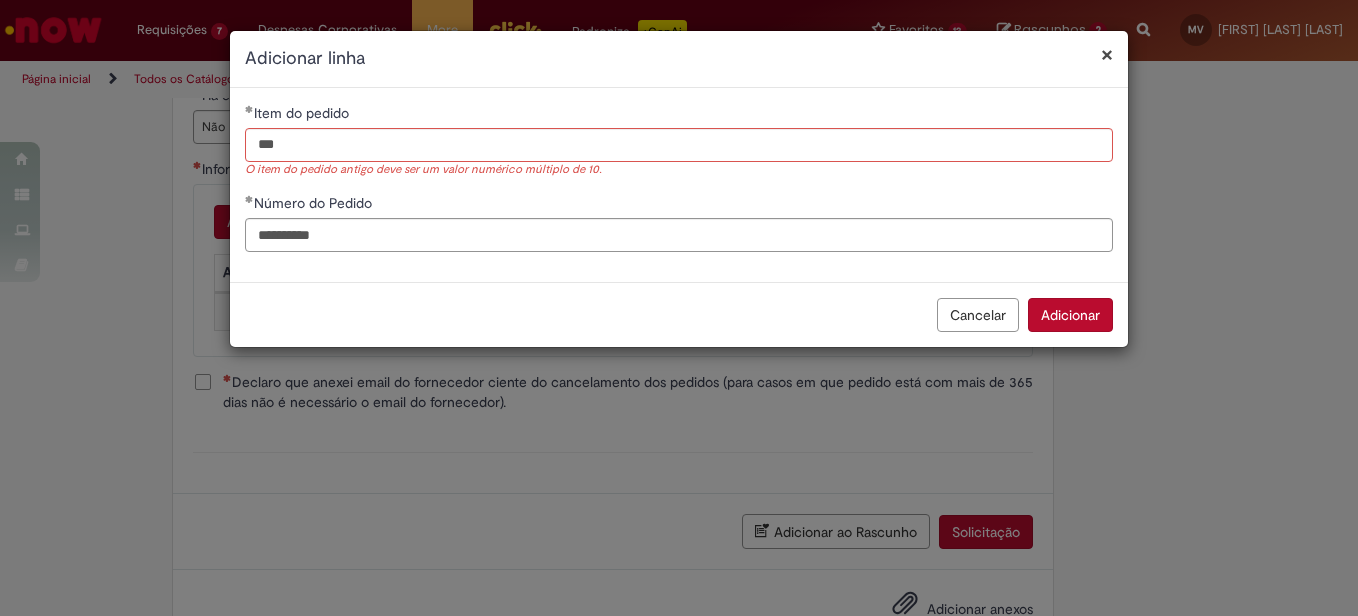 click on "Cancelar   Adicionar" at bounding box center [679, 314] 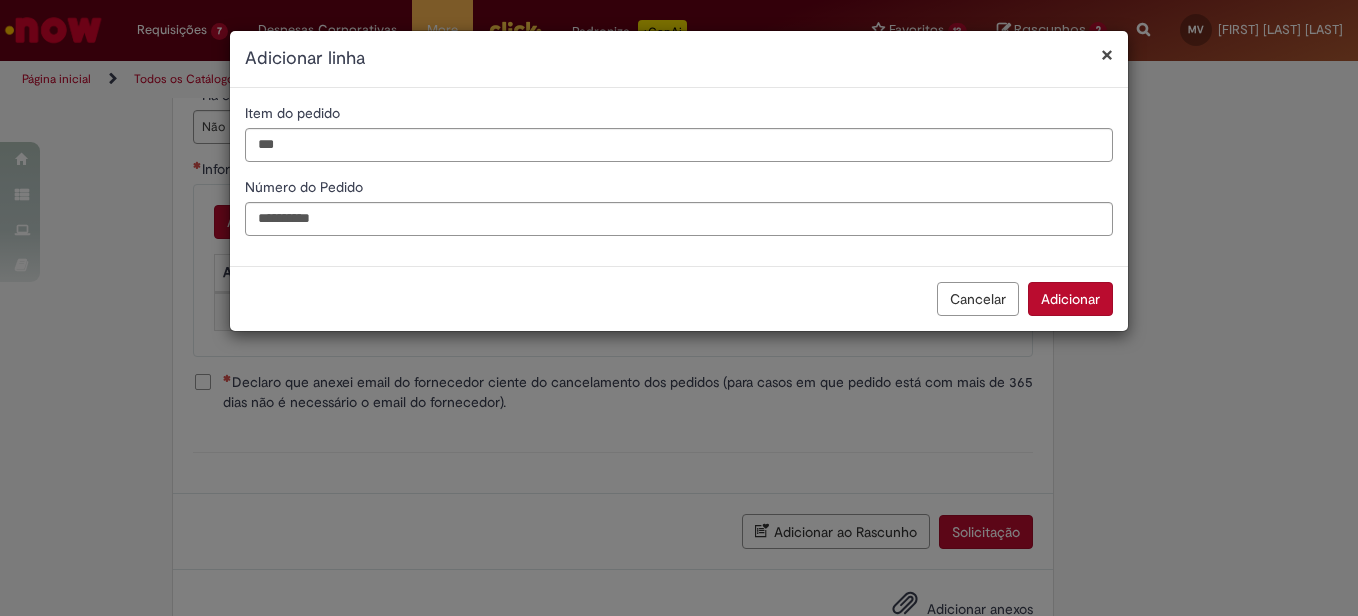 click on "Adicionar" at bounding box center (1070, 299) 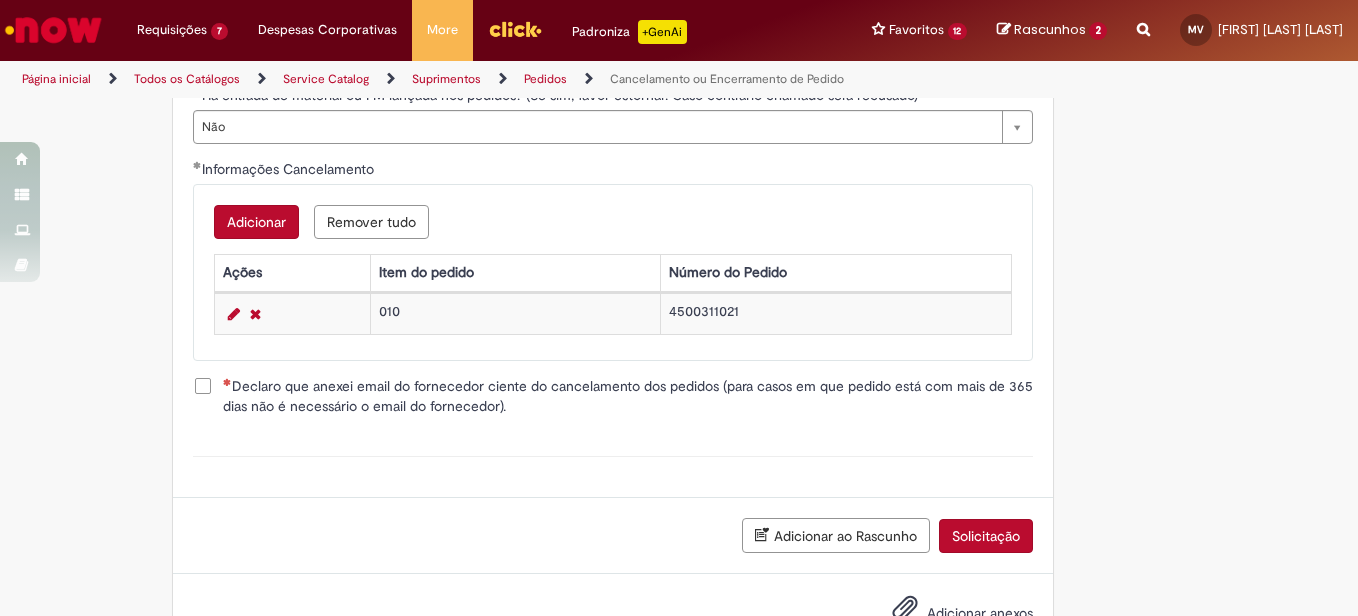 click on "Declaro que anexei email do fornecedor ciente do cancelamento dos pedidos (para casos em que pedido está com mais de 365 dias não é necessário o email do fornecedor)." at bounding box center (628, 396) 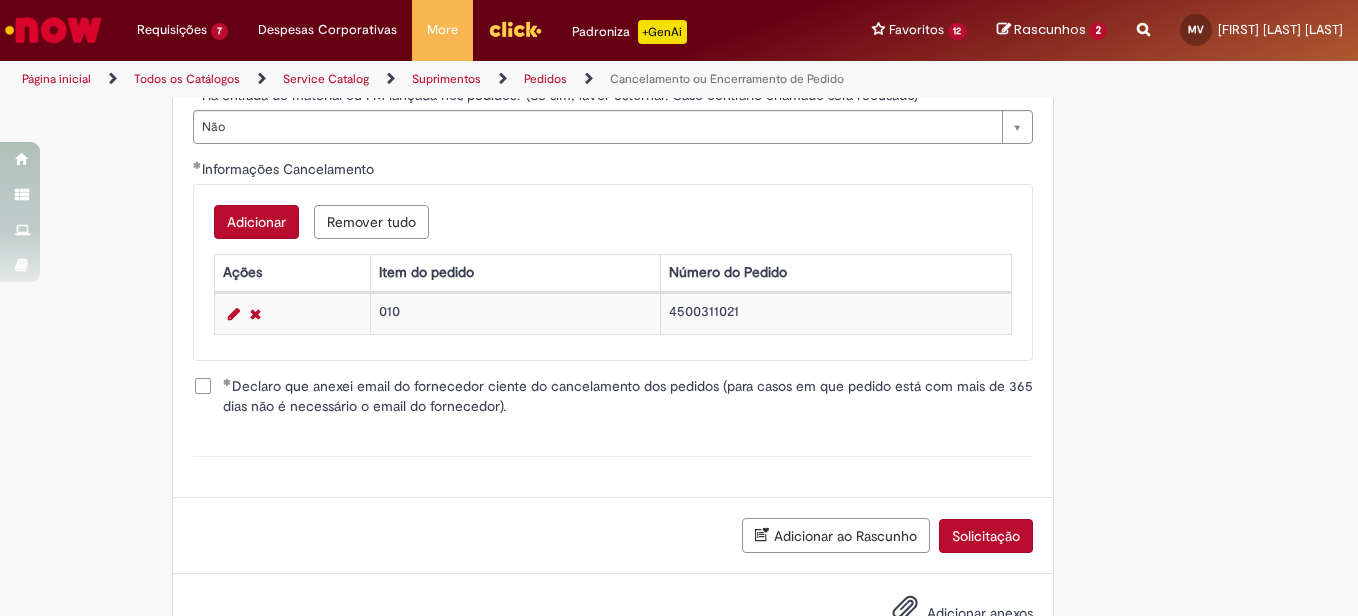 click on "Solicitação" at bounding box center [986, 536] 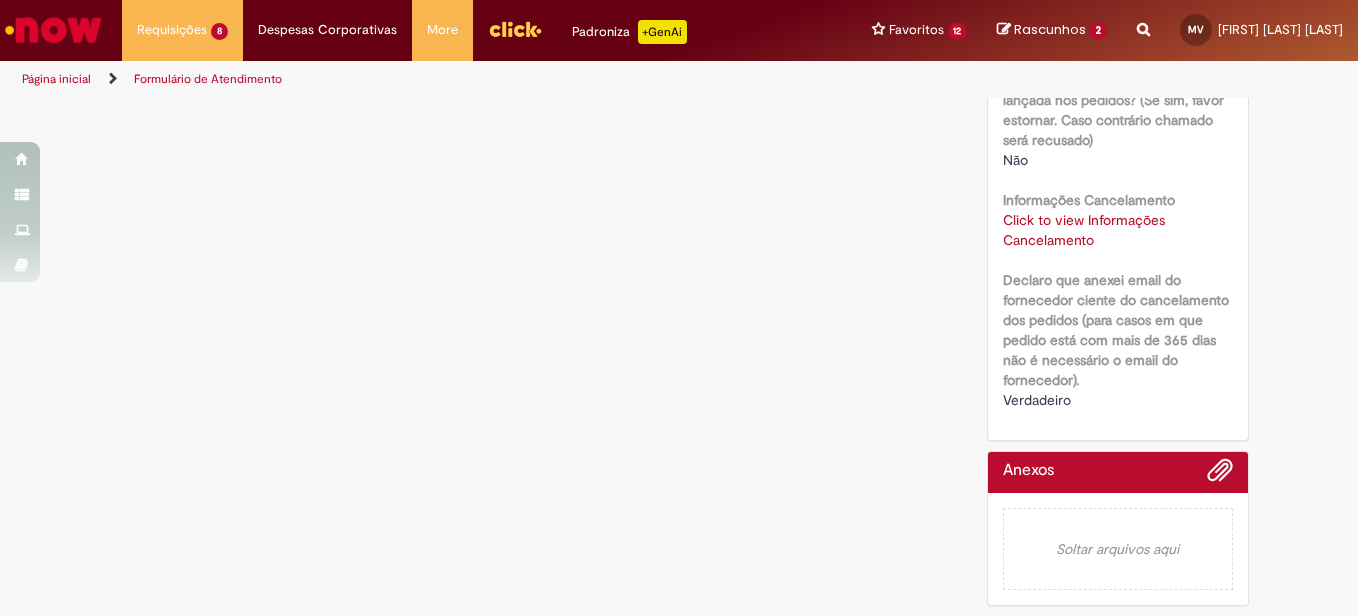 scroll, scrollTop: 0, scrollLeft: 0, axis: both 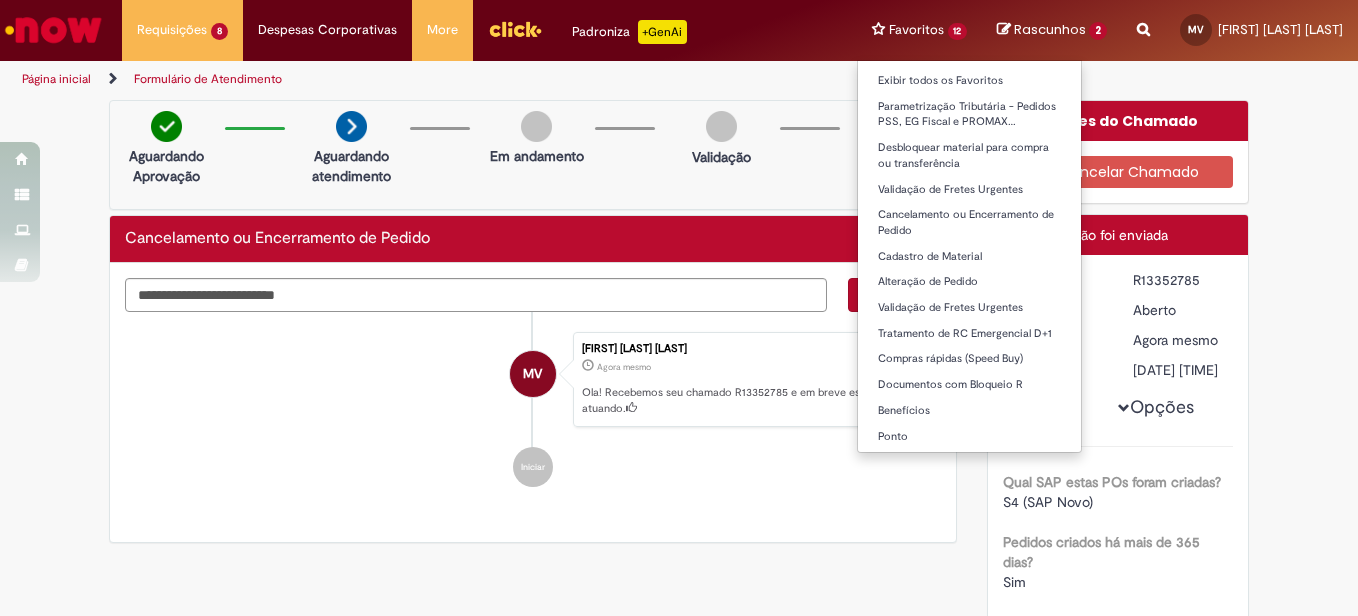 click on "Favoritos   12
Exibir todos os Favoritos
Parametrização Tributária - Pedidos PSS, EG Fiscal e PROMAX…
Desbloquear material para compra ou transferência
Validação de Fretes Urgentes
Cancelamento ou Encerramento de Pedido
Cadastro de Material
Alteração de Pedido
Validação de Fretes Urgentes
Tratamento de RC Emergencial D+1
Compras rápidas (Speed Buy)
Documentos com Bloqueio R
Benefícios
Ponto" at bounding box center (920, 30) 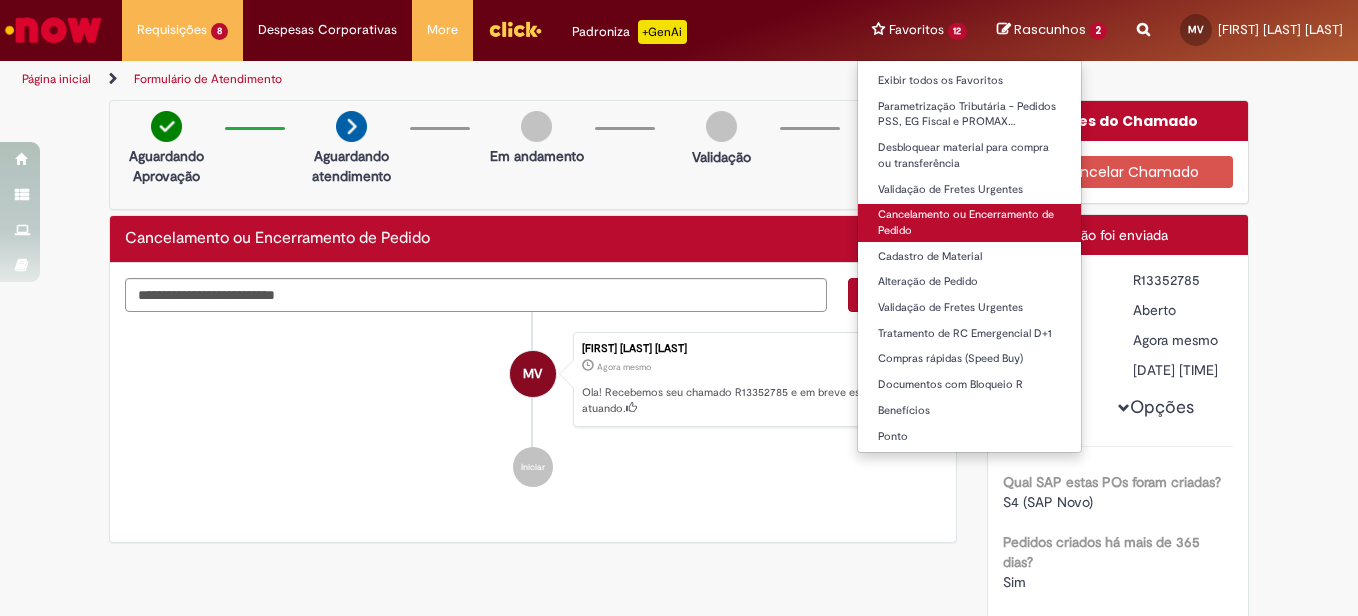 click on "Cancelamento ou Encerramento de Pedido" at bounding box center (970, 222) 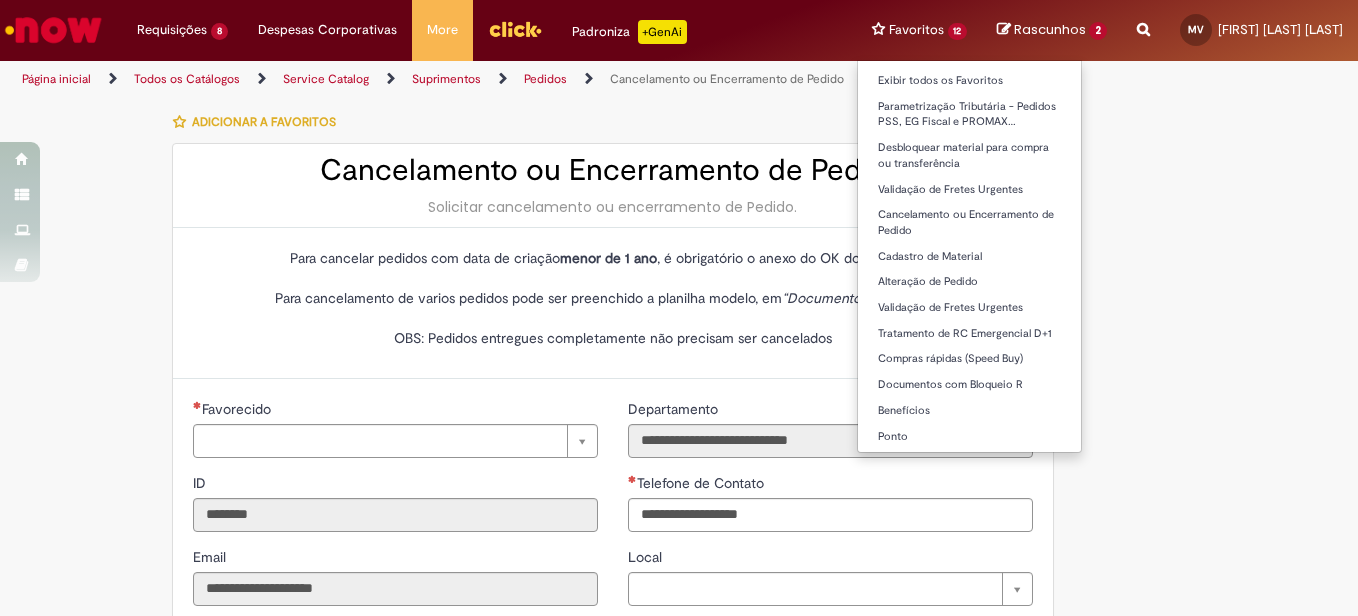 type on "**********" 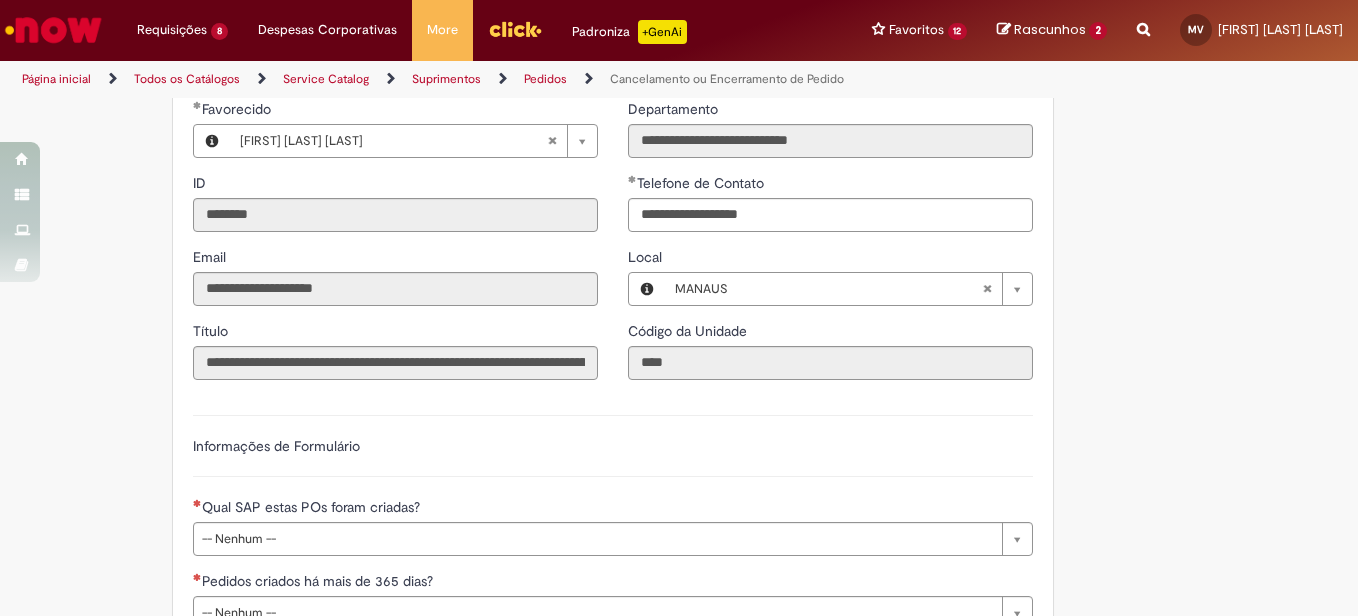 scroll, scrollTop: 600, scrollLeft: 0, axis: vertical 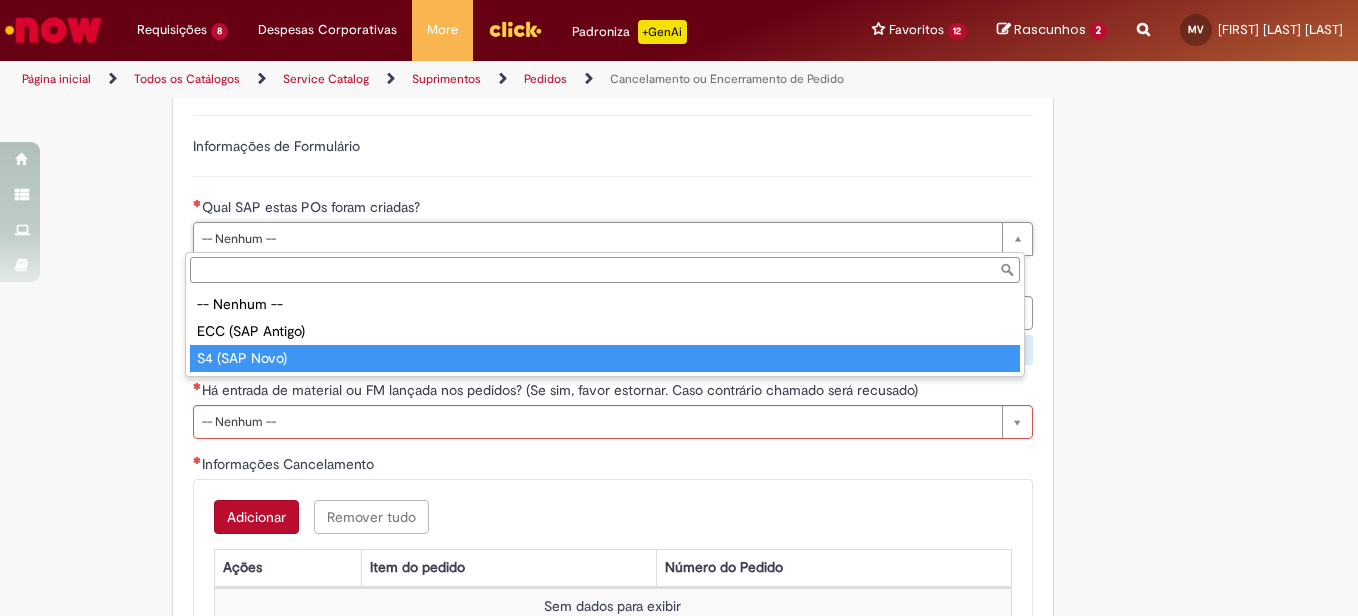 type on "**********" 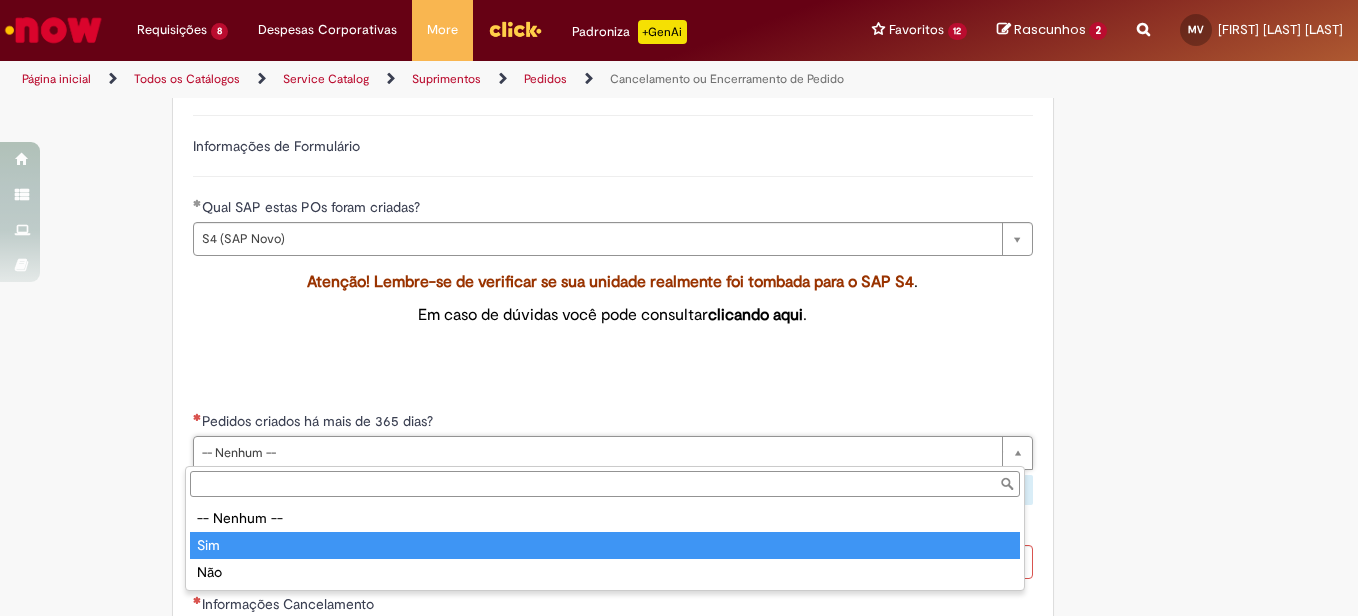 type on "***" 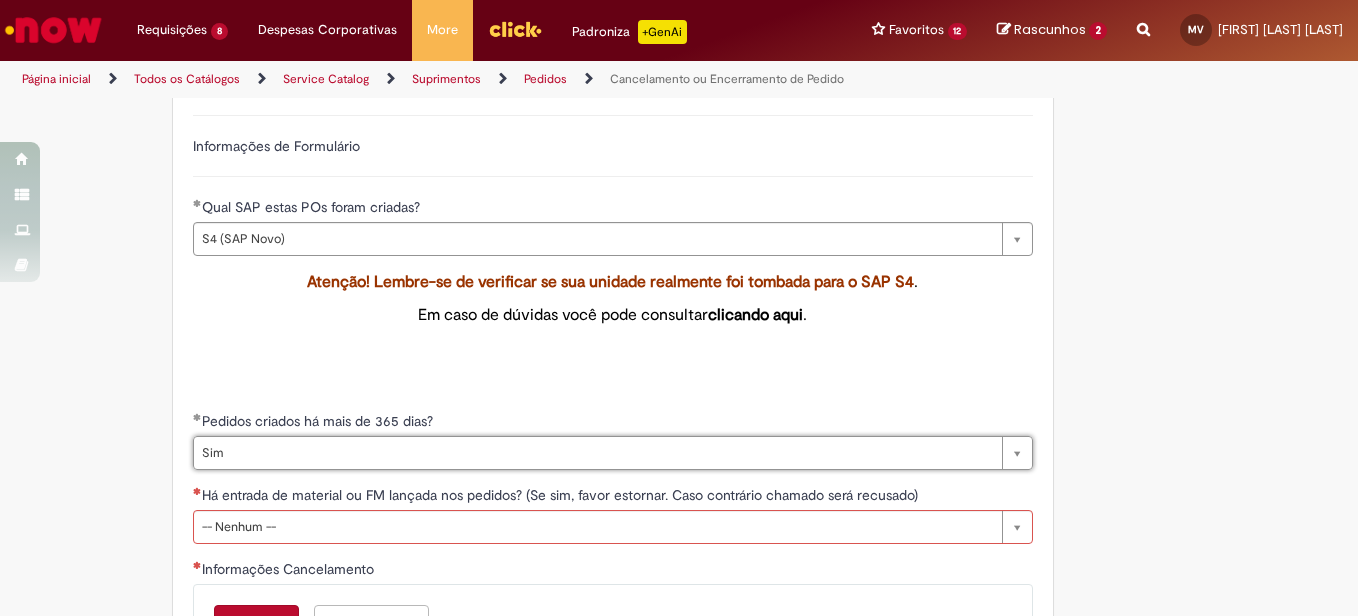 scroll, scrollTop: 900, scrollLeft: 0, axis: vertical 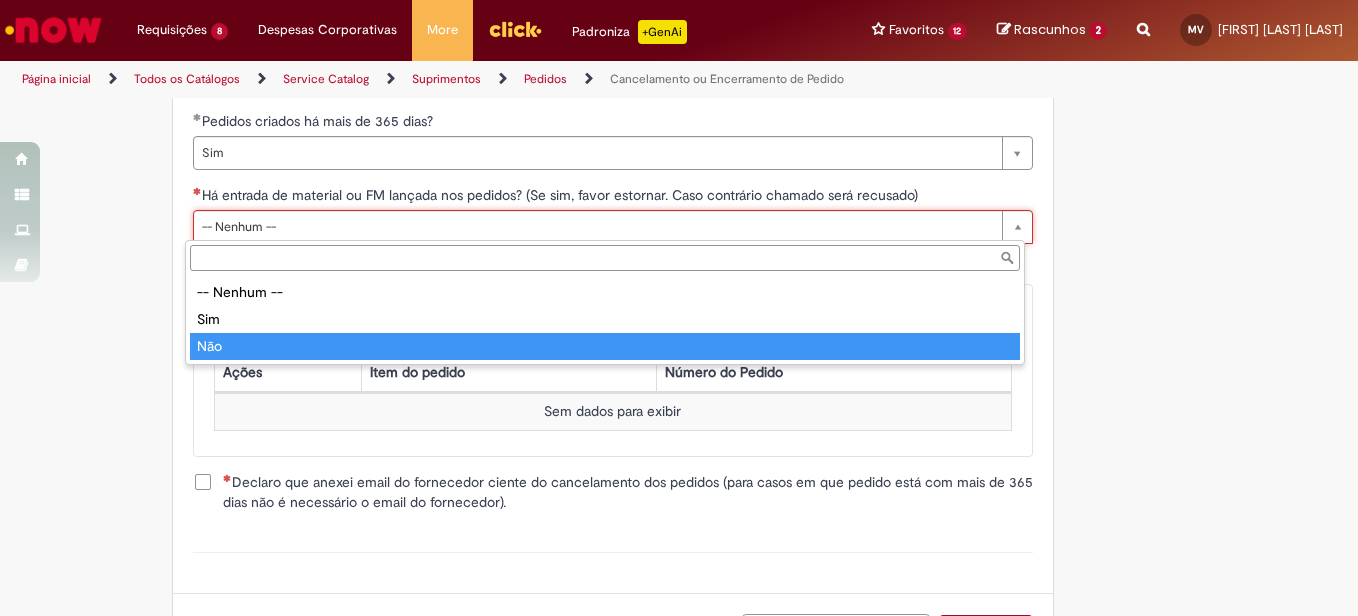 type on "***" 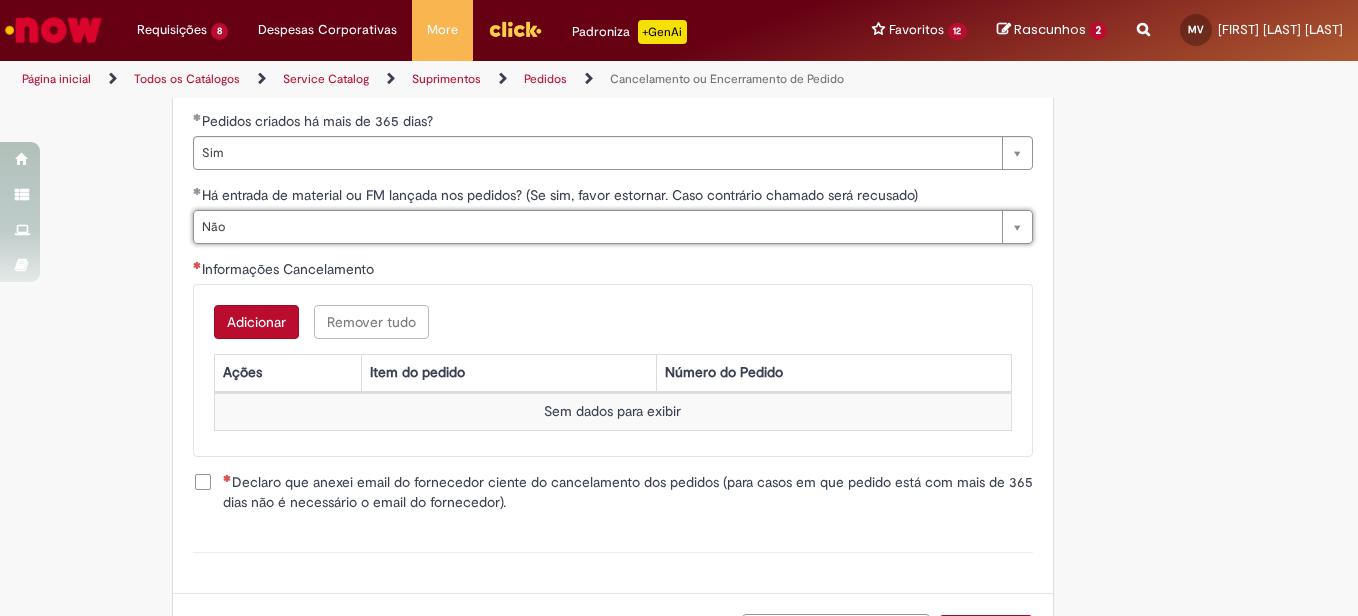 click on "Adicionar" at bounding box center (256, 322) 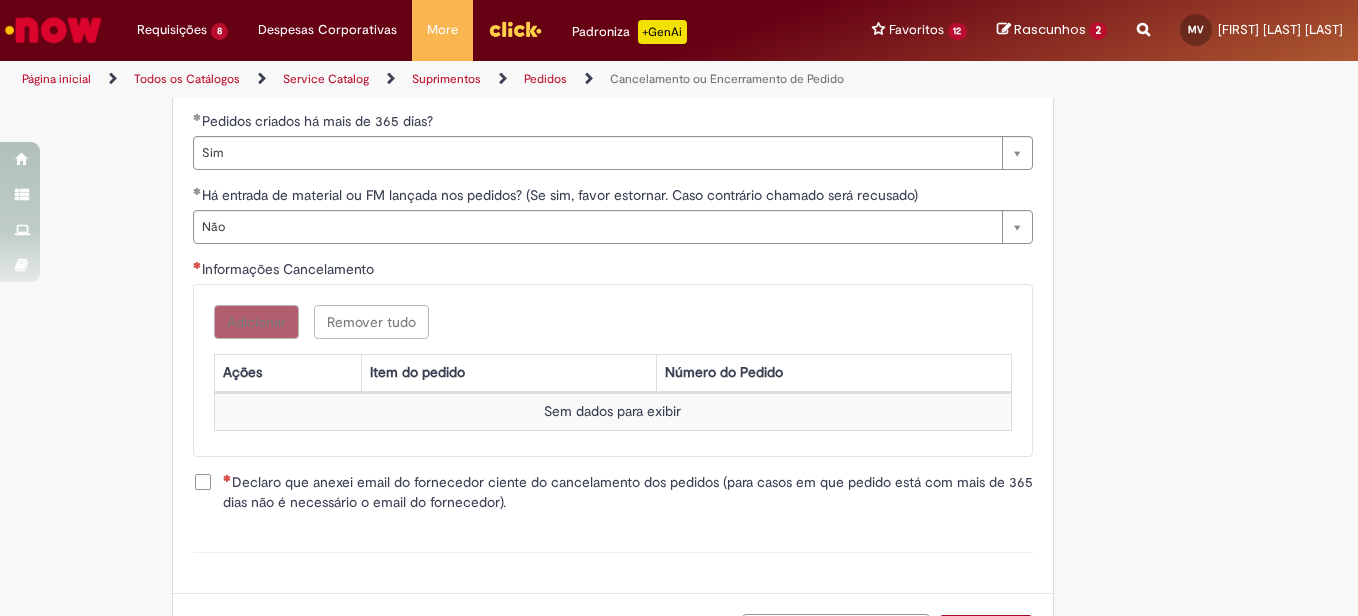 scroll, scrollTop: 0, scrollLeft: 0, axis: both 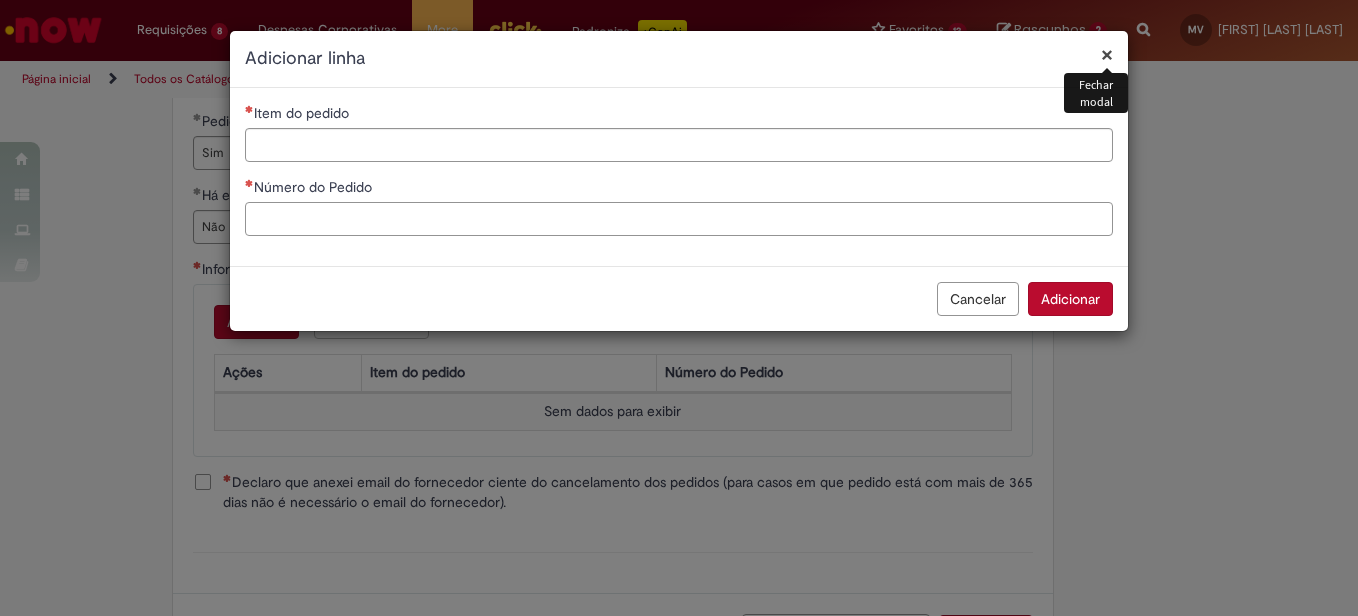 click on "Número do Pedido" at bounding box center [679, 219] 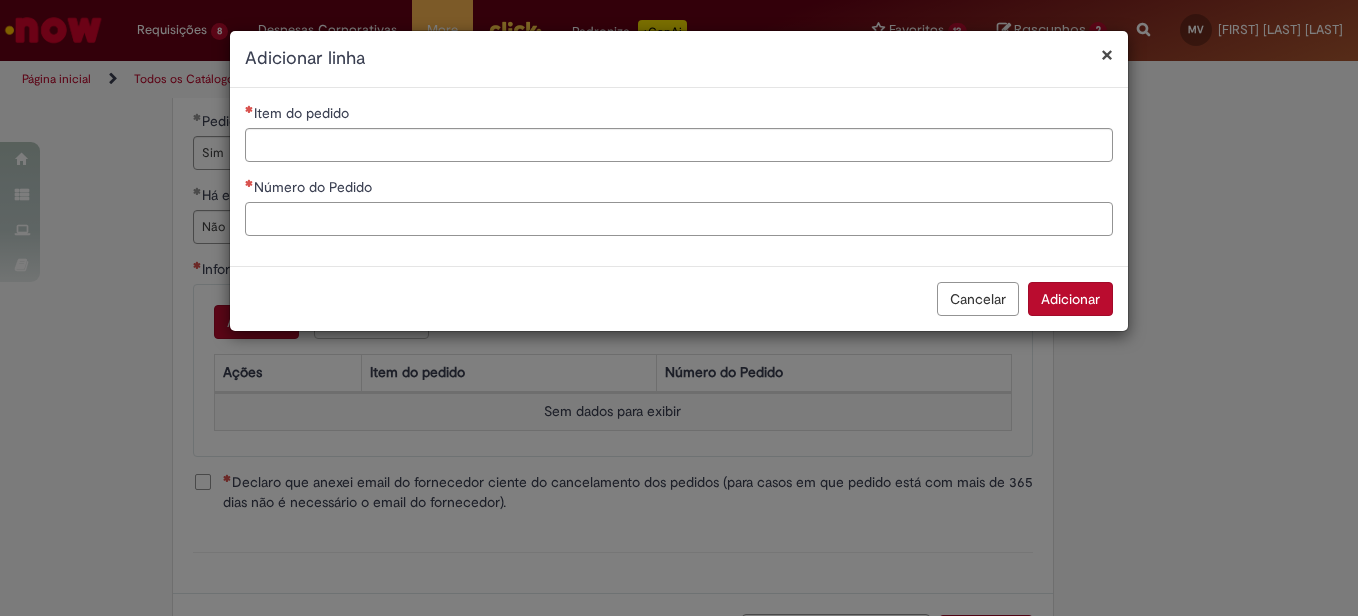 paste on "**********" 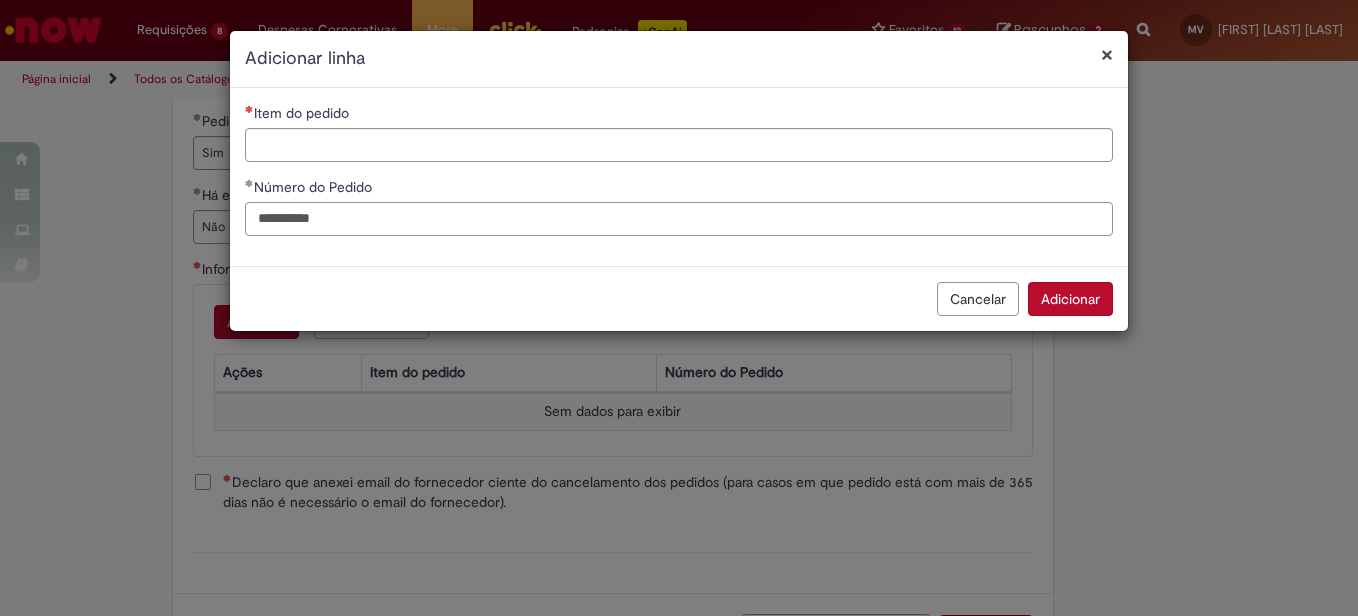 type on "**********" 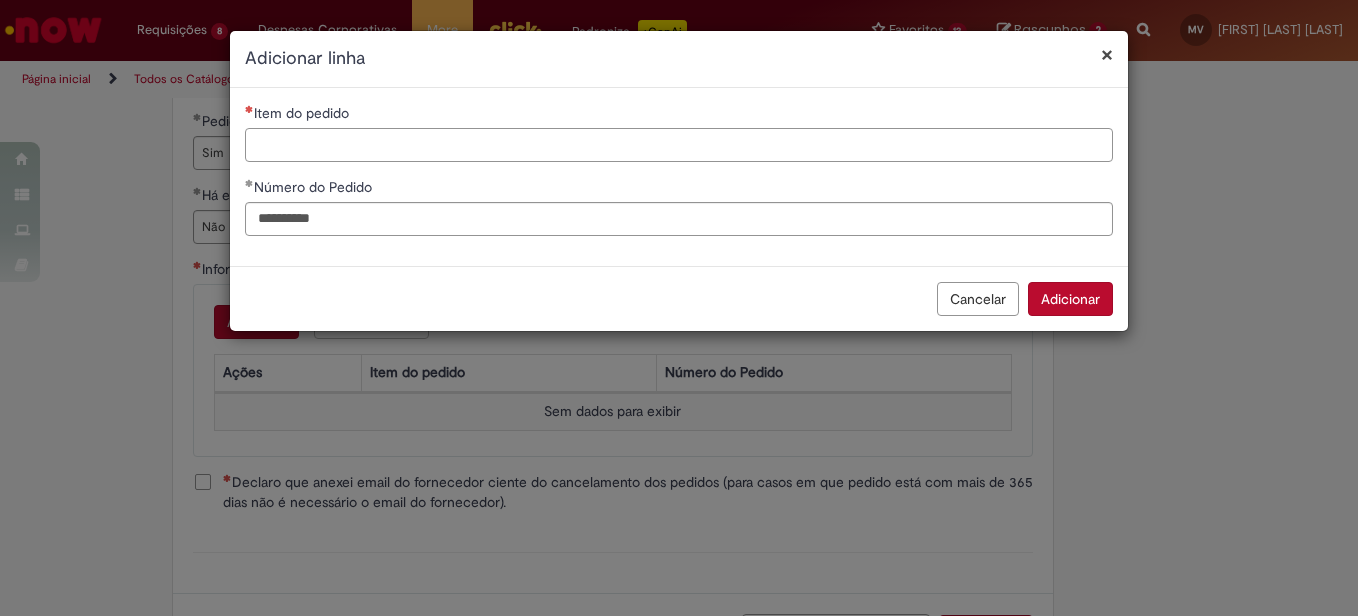 click on "Item do pedido" at bounding box center [679, 145] 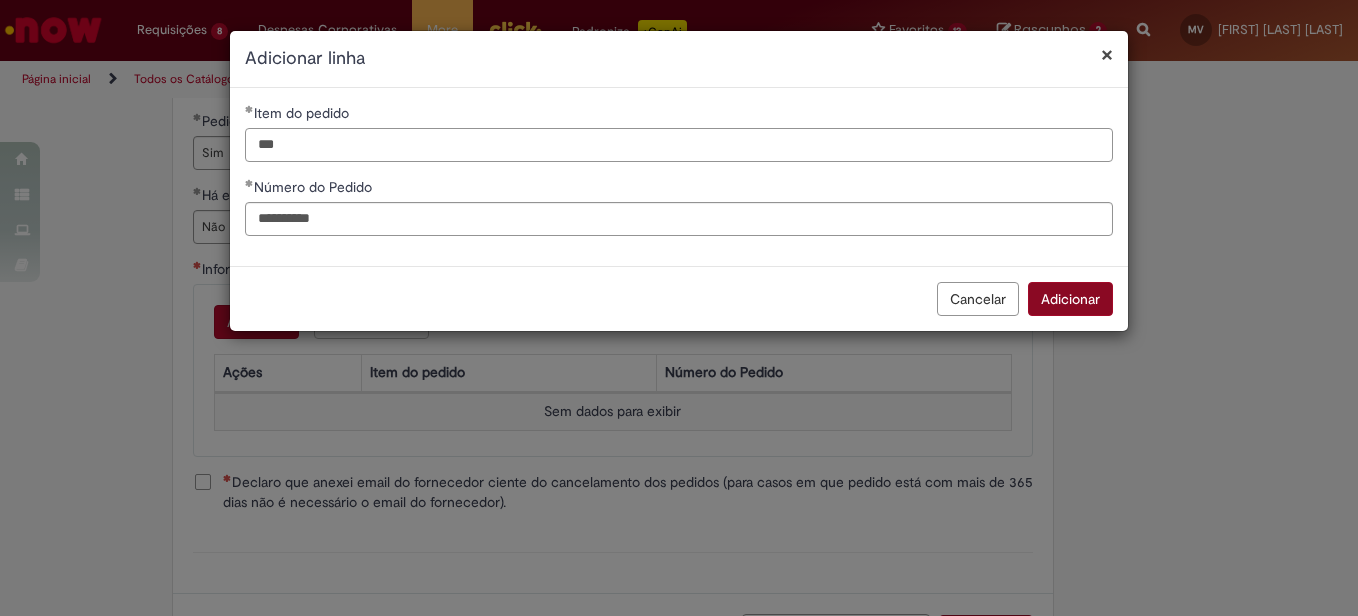 type on "***" 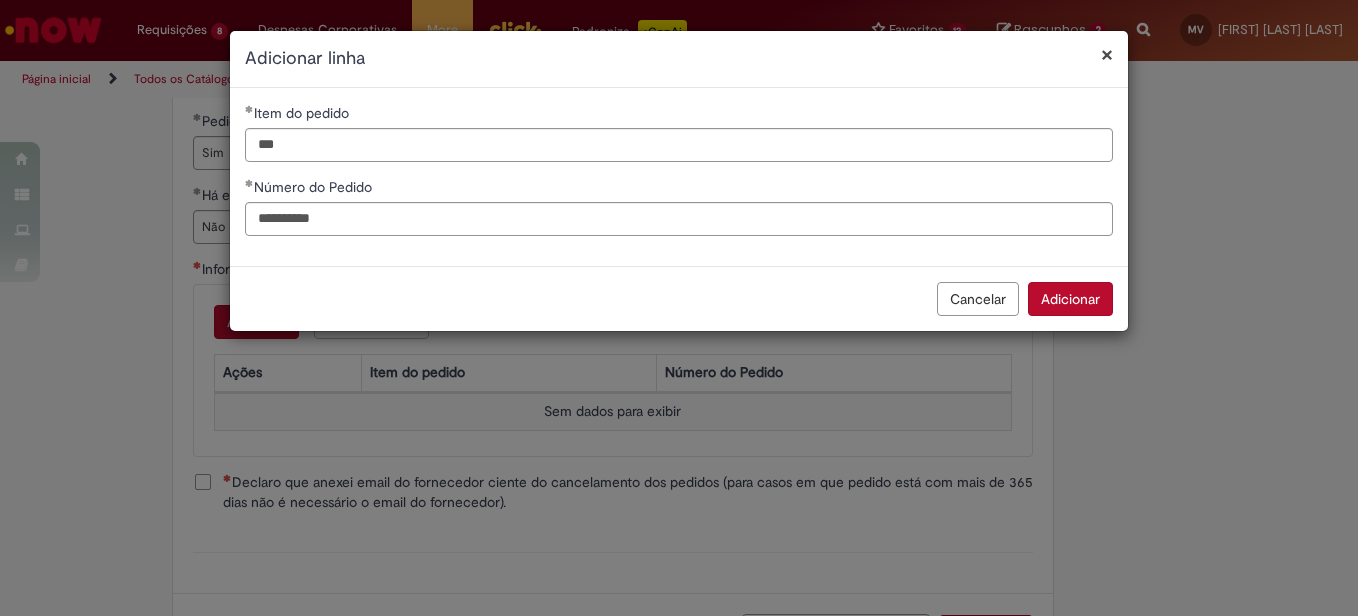 click on "Adicionar" at bounding box center [1070, 299] 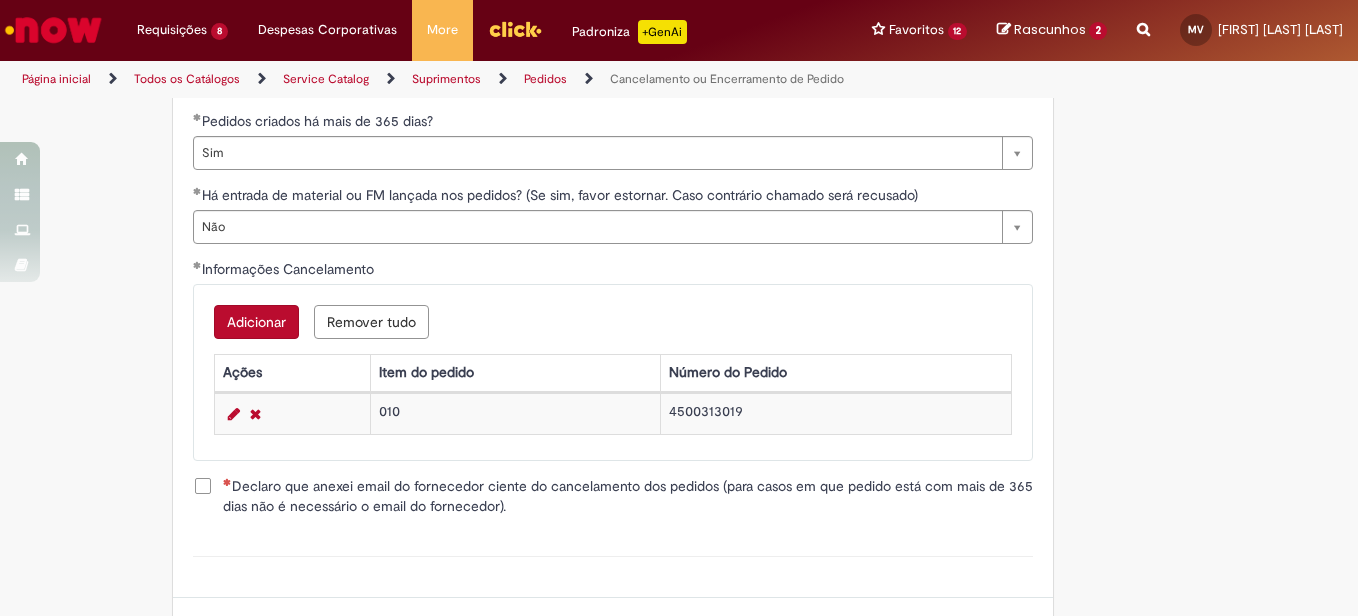 click on "**********" at bounding box center [613, 166] 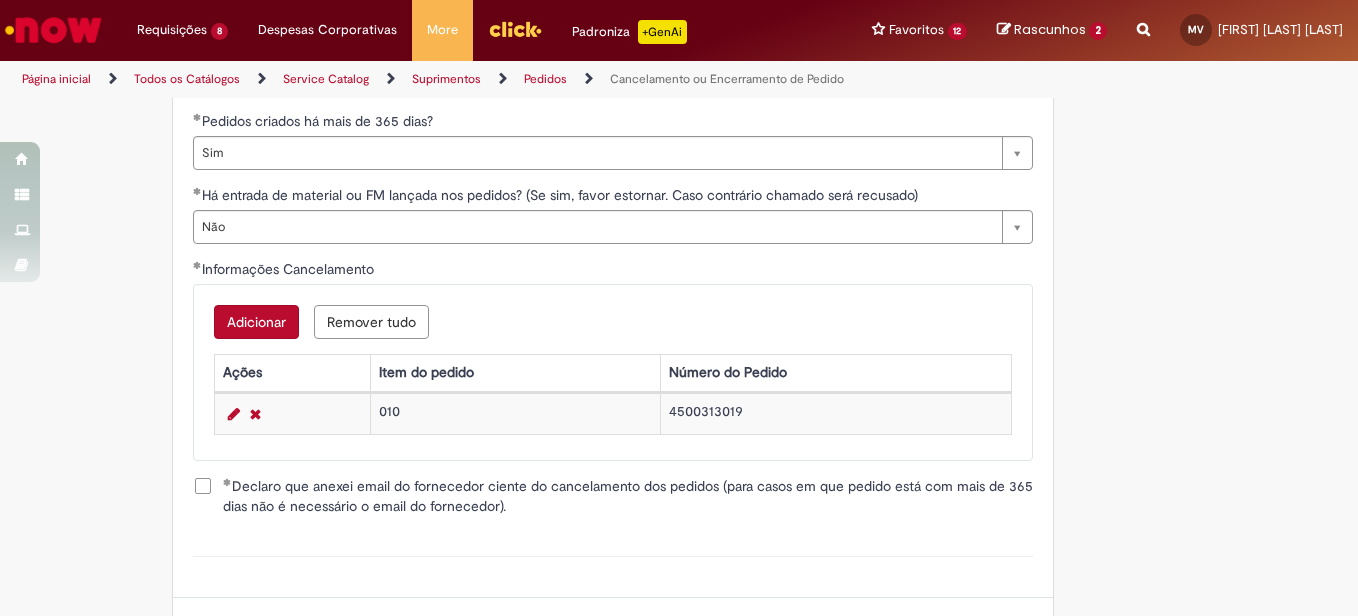 scroll, scrollTop: 1068, scrollLeft: 0, axis: vertical 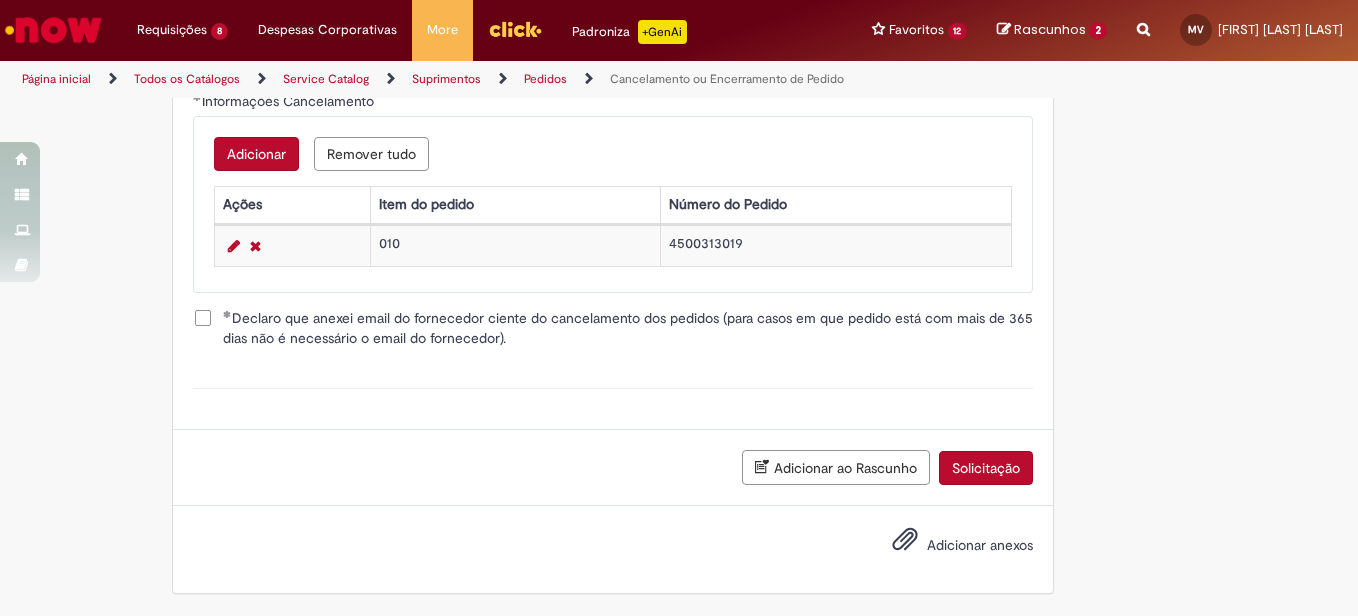 click on "Solicitação" at bounding box center (986, 468) 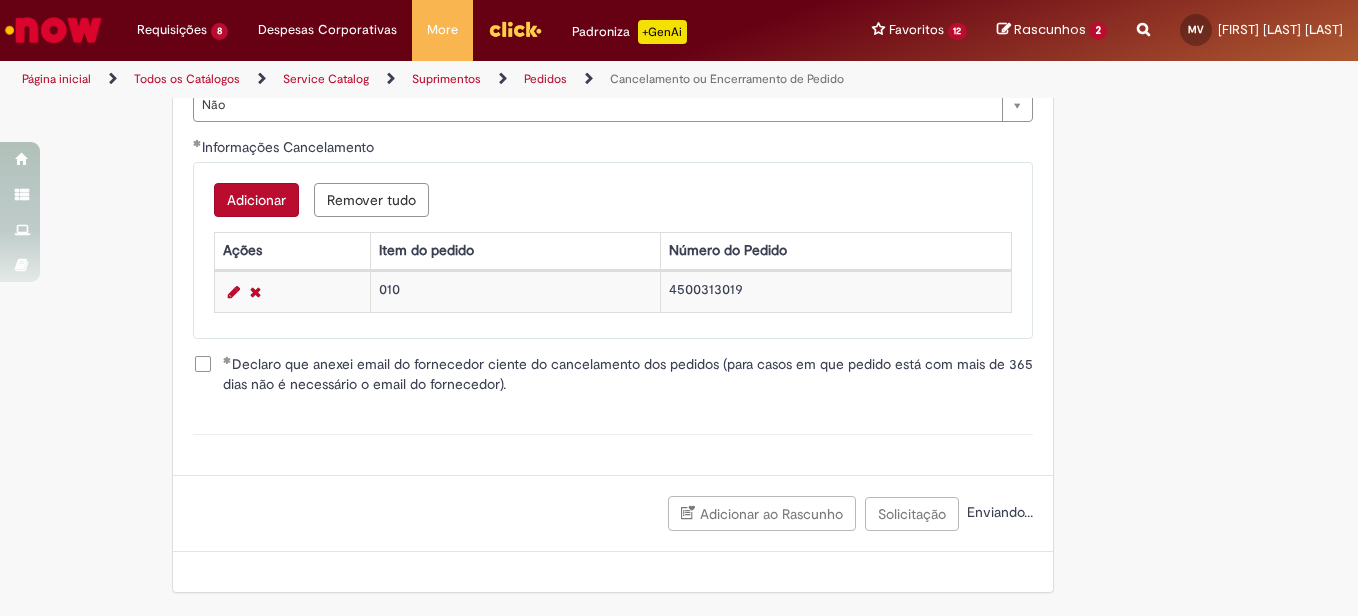 scroll, scrollTop: 1022, scrollLeft: 0, axis: vertical 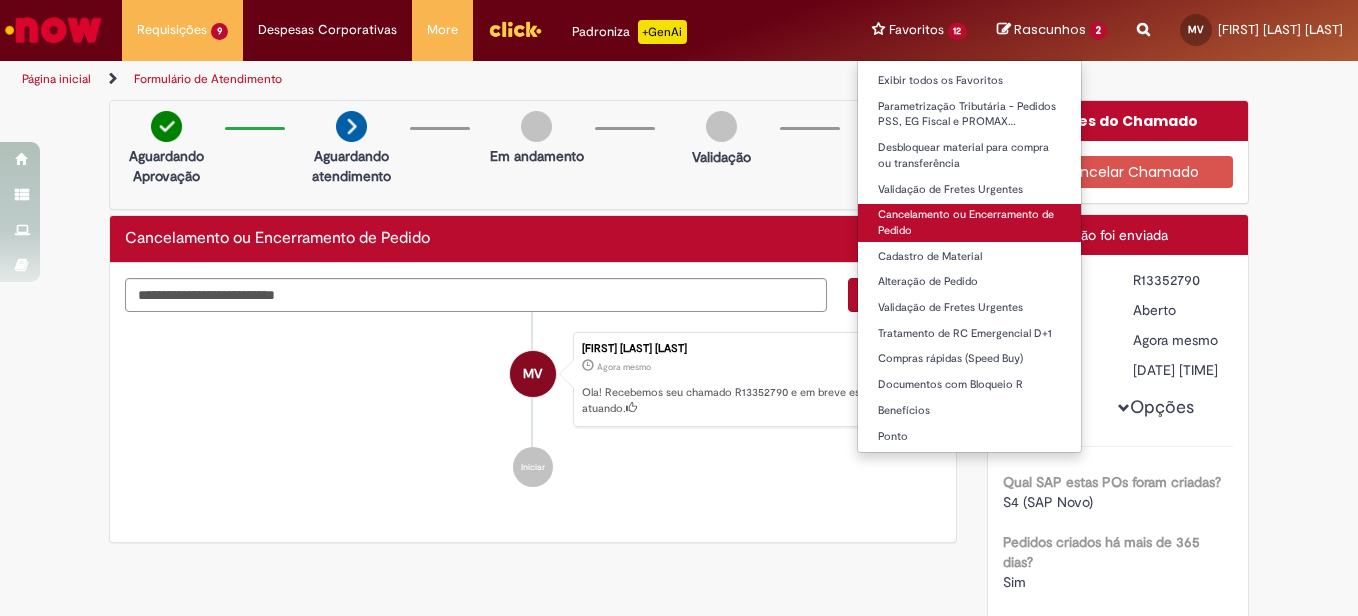 click on "Cancelamento ou Encerramento de Pedido" at bounding box center (970, 222) 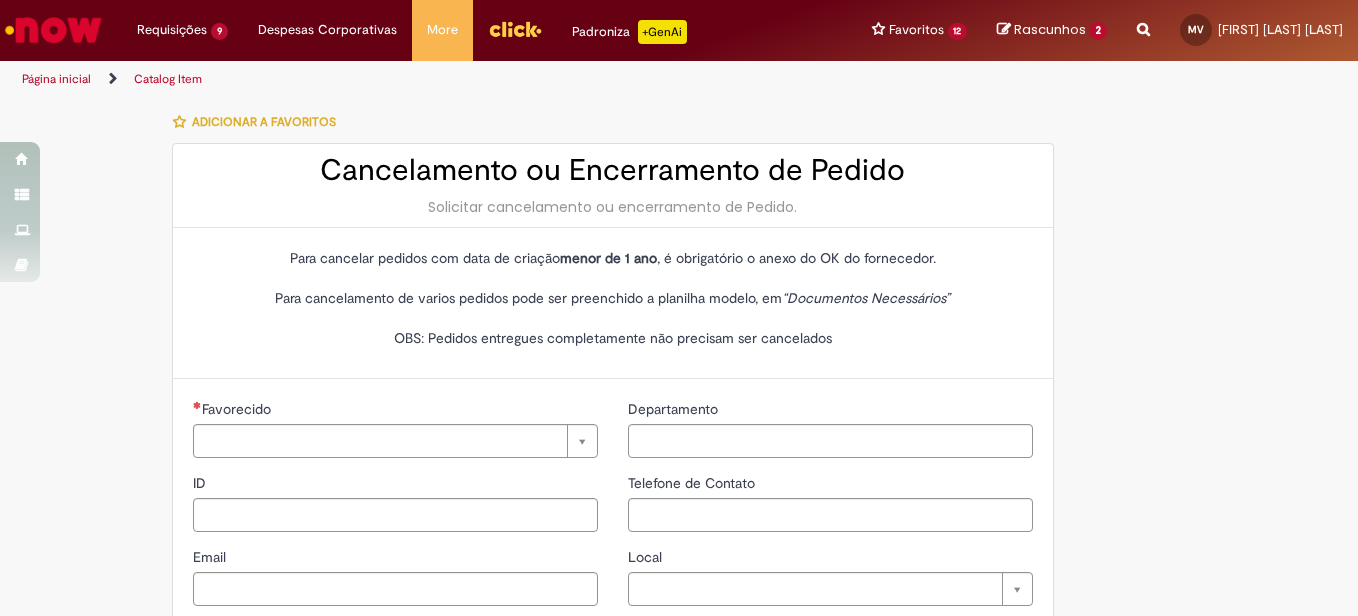 type on "********" 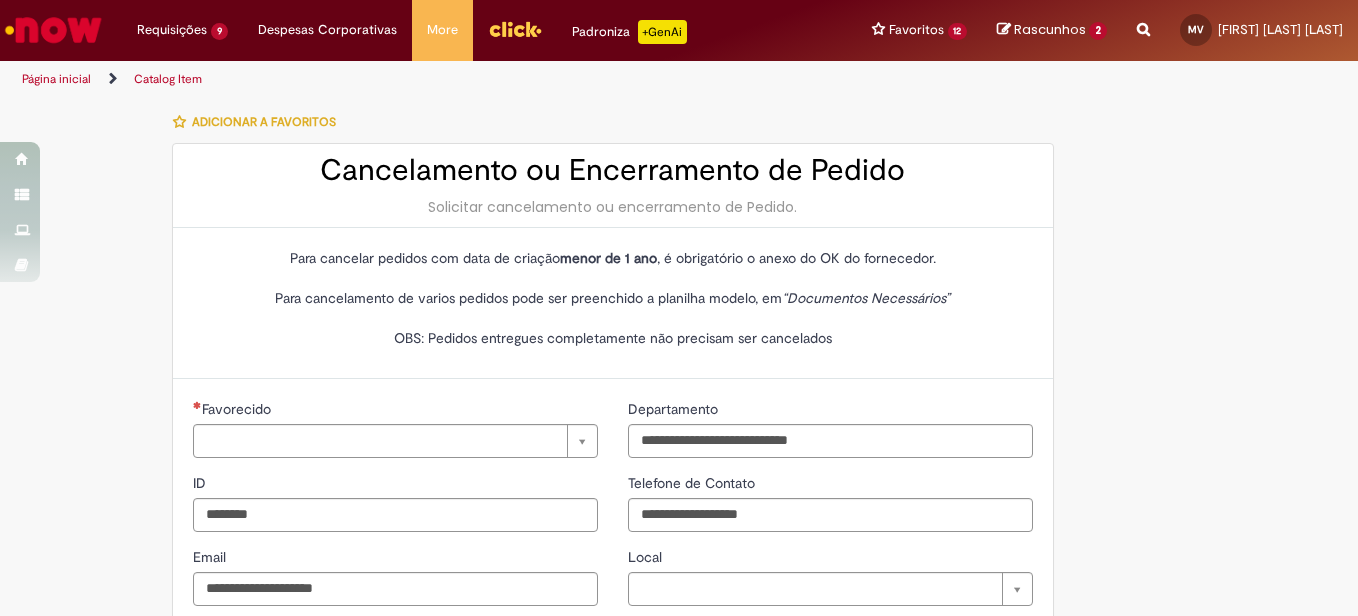 type on "**********" 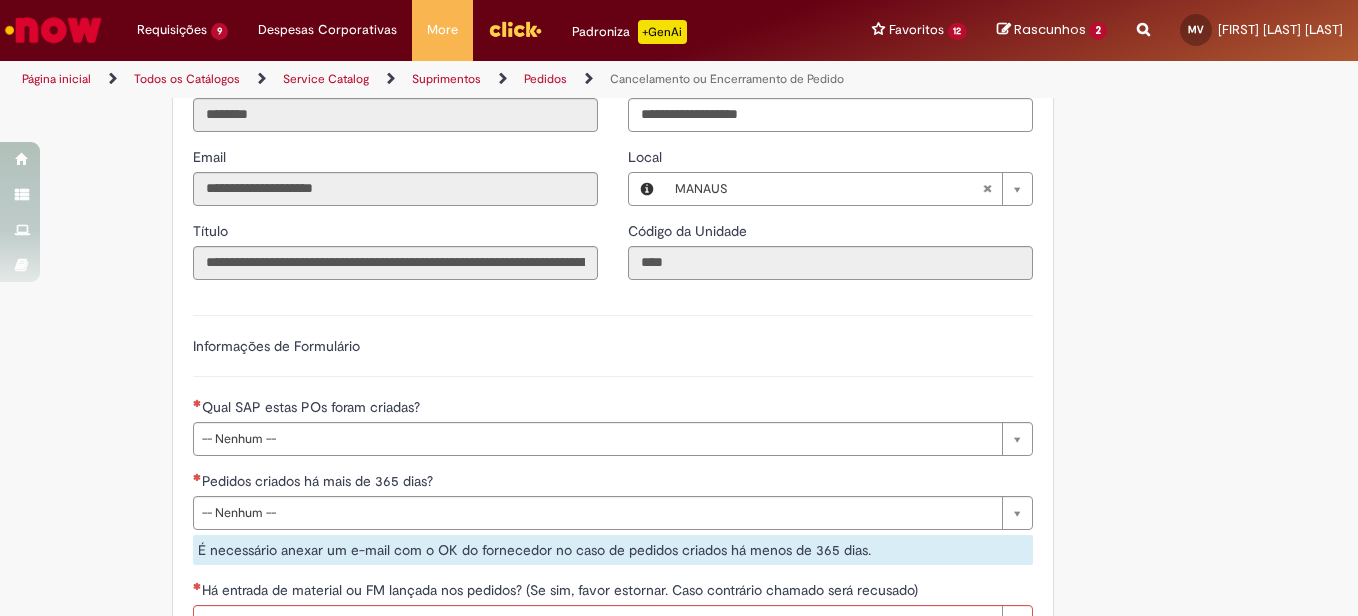 scroll, scrollTop: 600, scrollLeft: 0, axis: vertical 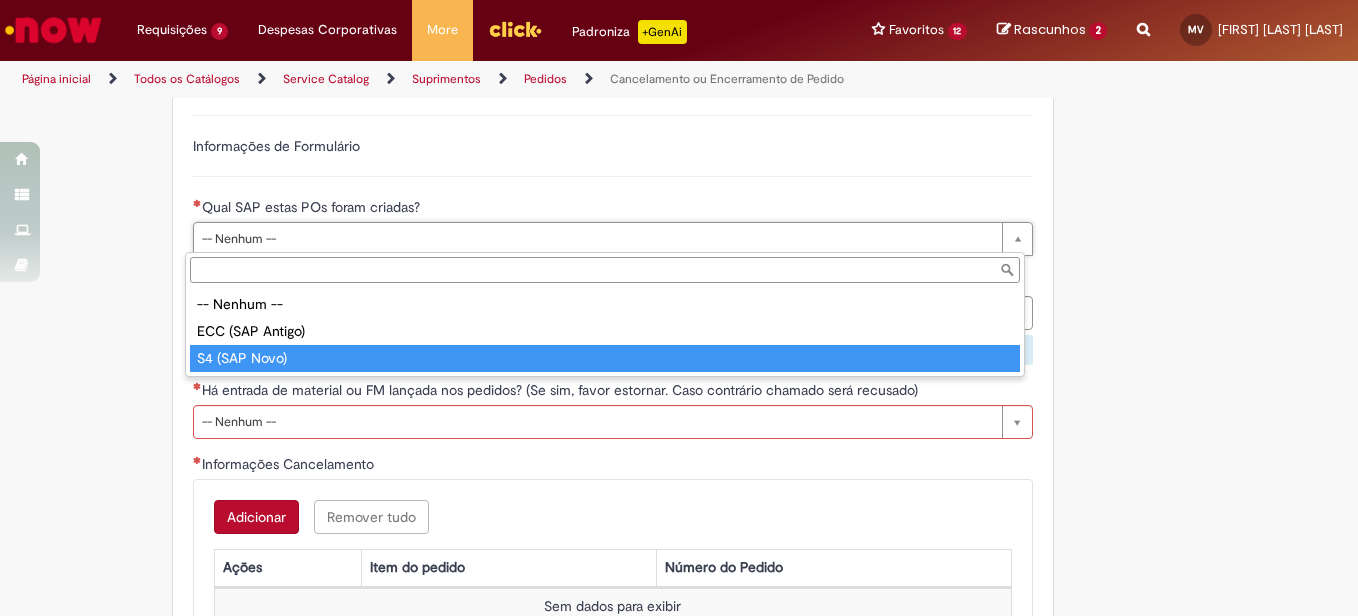 type on "**********" 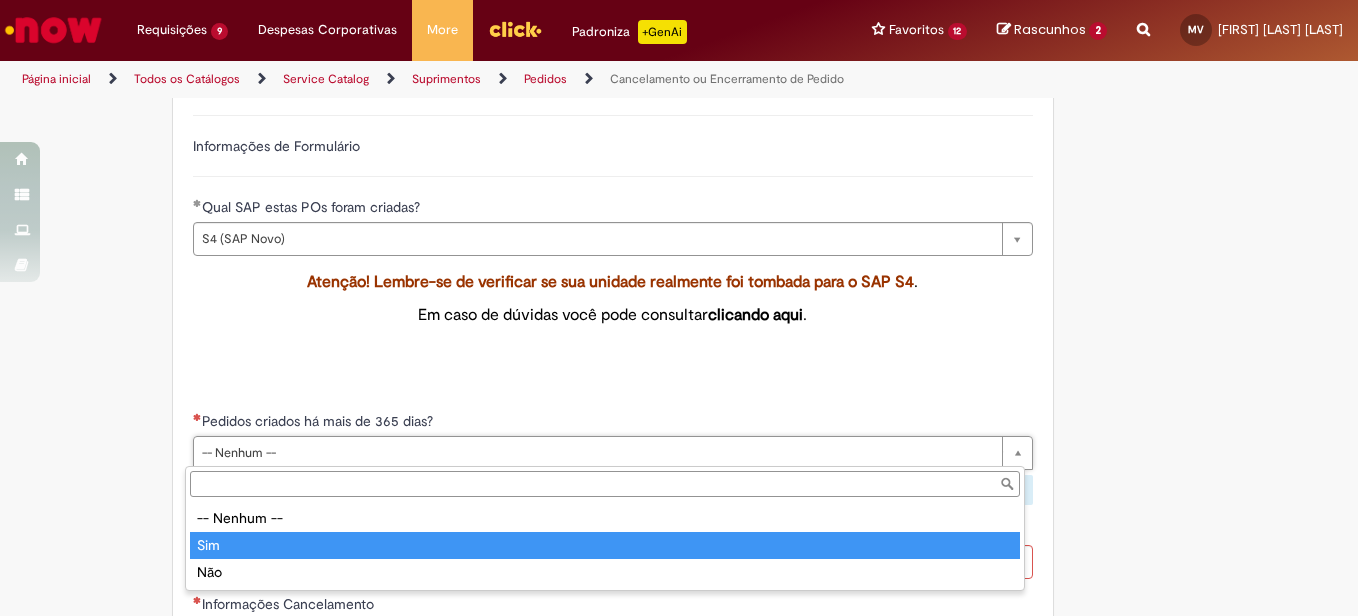 type on "***" 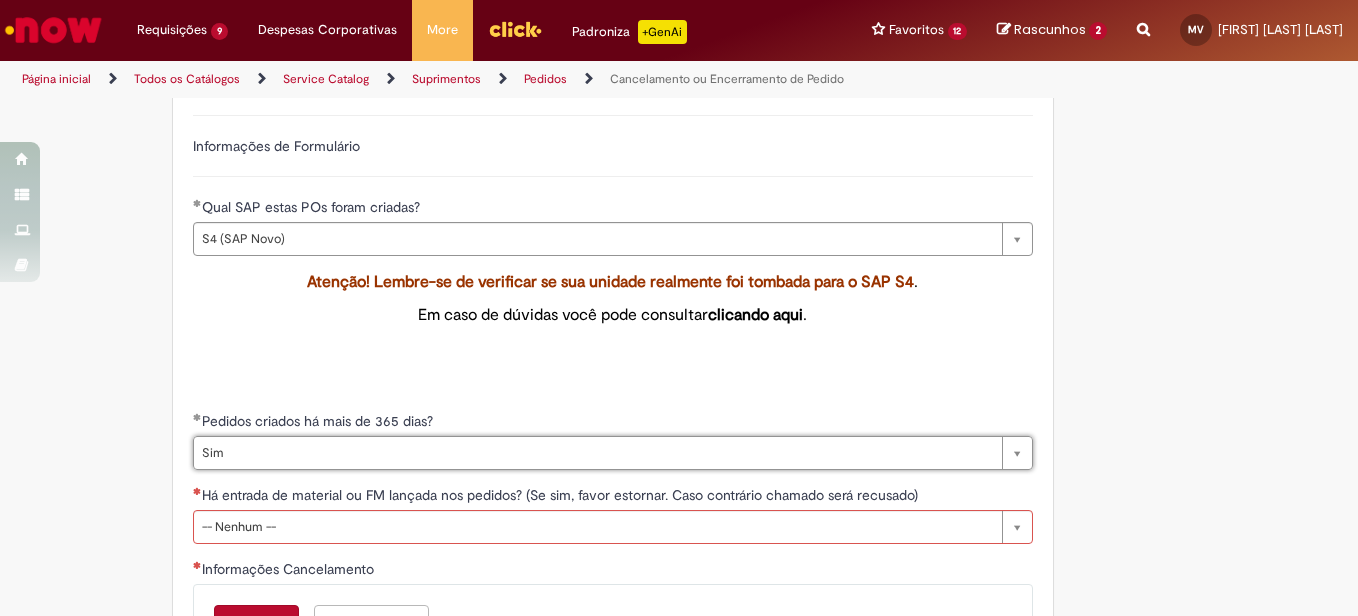 scroll, scrollTop: 900, scrollLeft: 0, axis: vertical 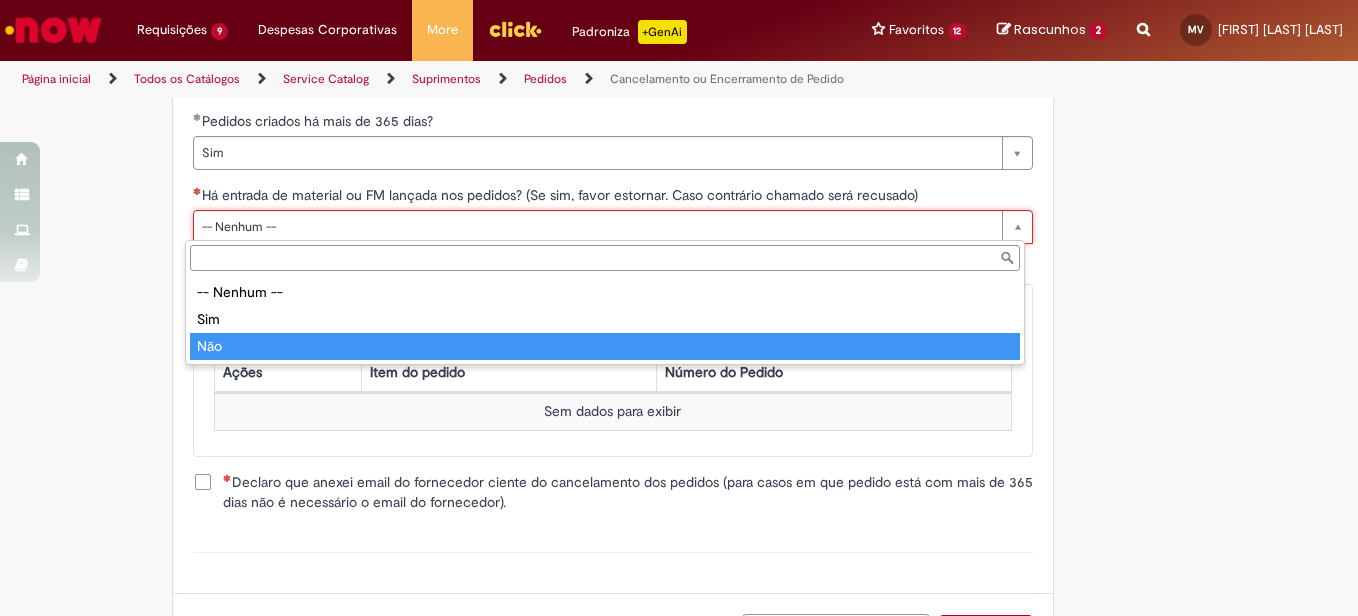type on "***" 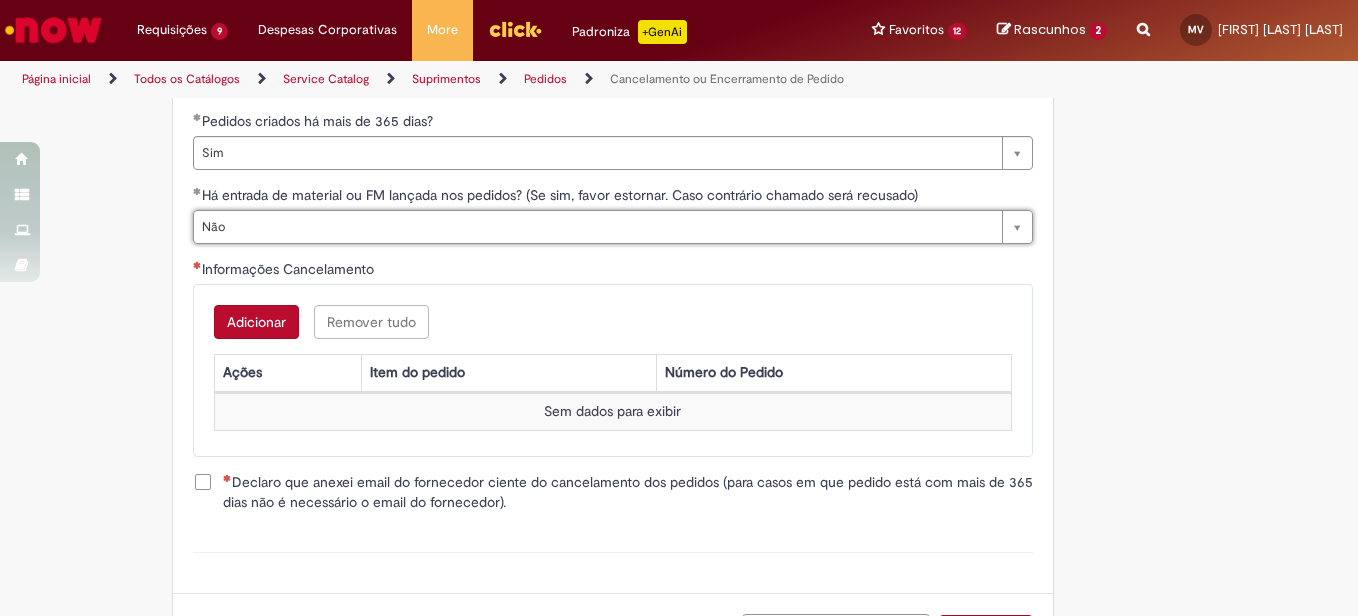 click on "Adicionar" at bounding box center (256, 322) 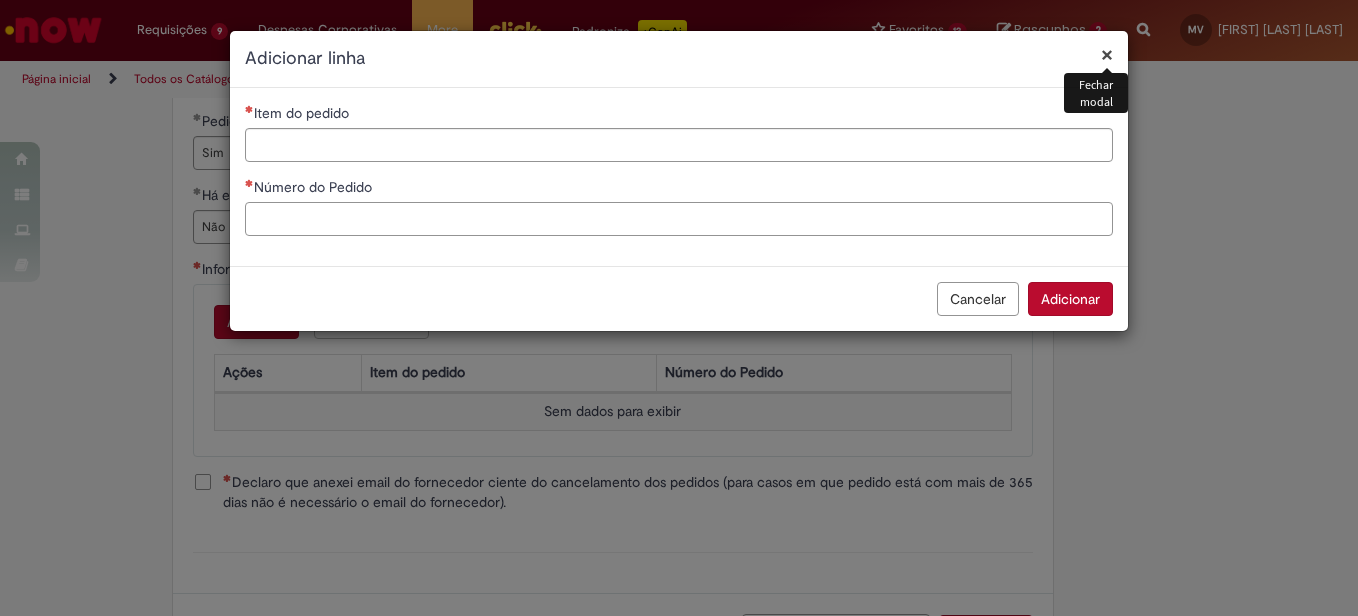 click on "Número do Pedido" at bounding box center [679, 219] 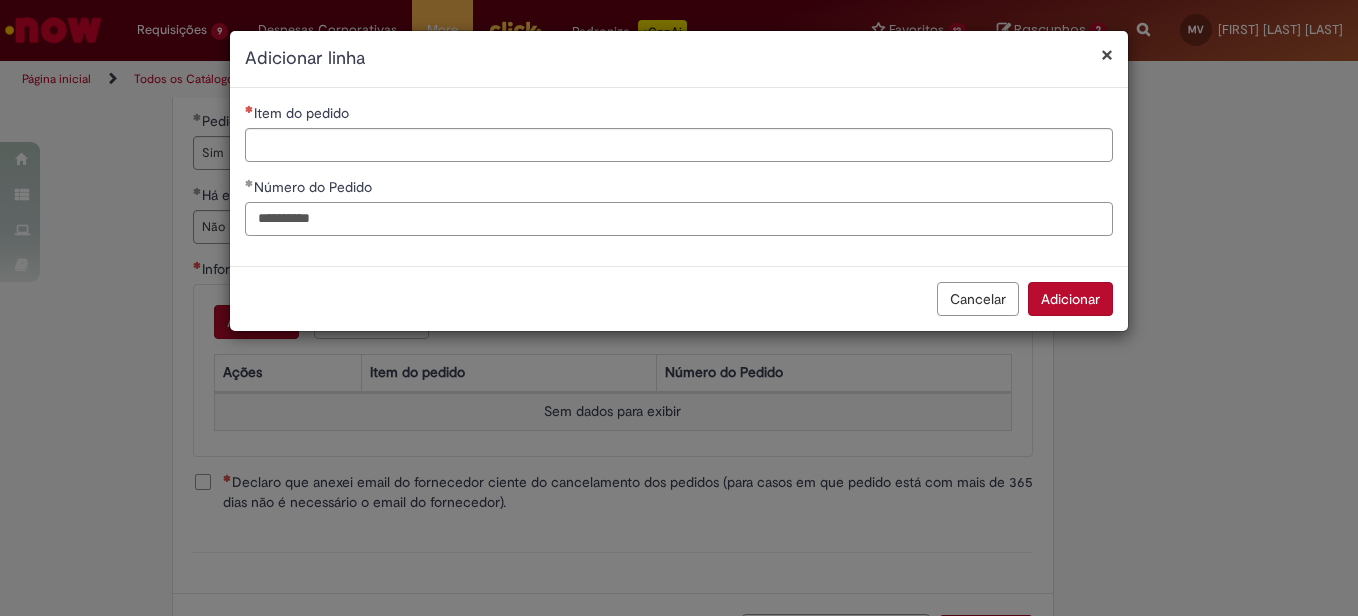 type on "**********" 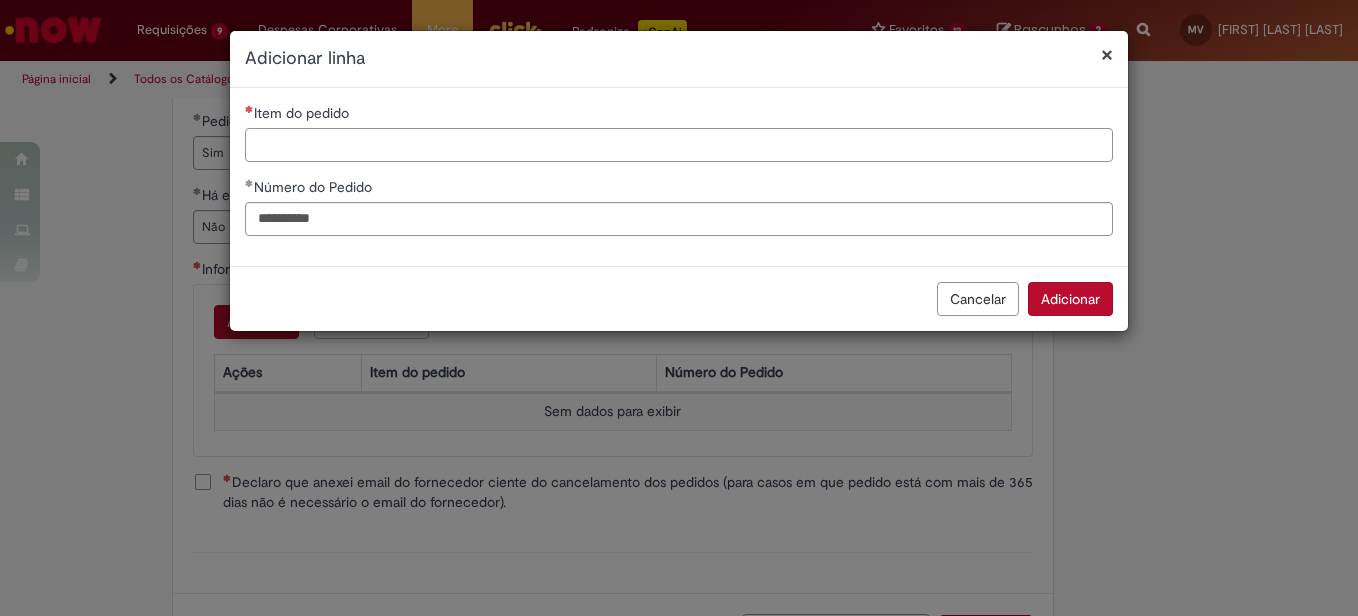 click on "Item do pedido" at bounding box center (679, 145) 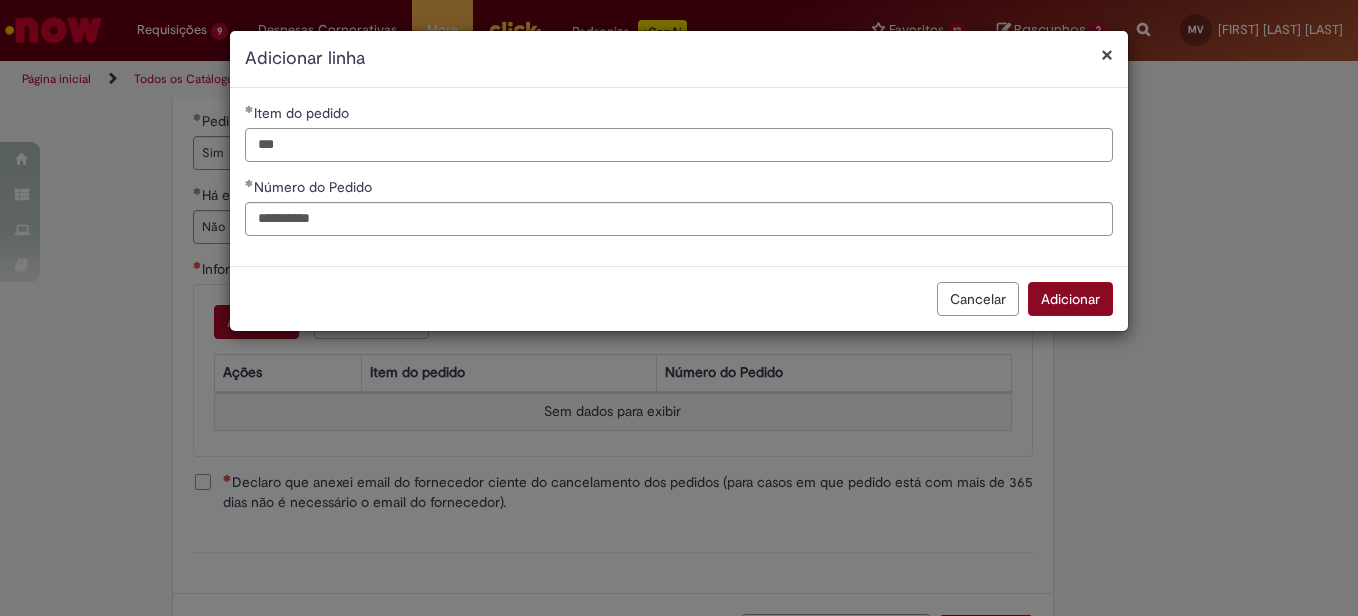 type on "***" 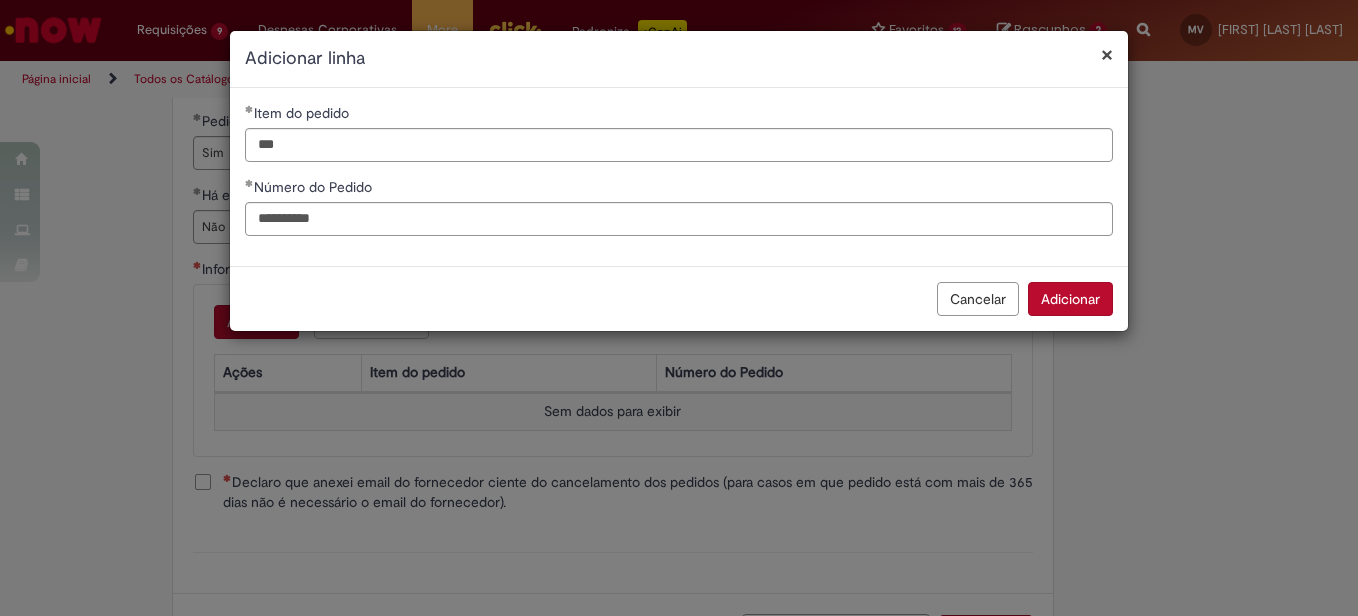 click on "Adicionar" at bounding box center (1070, 299) 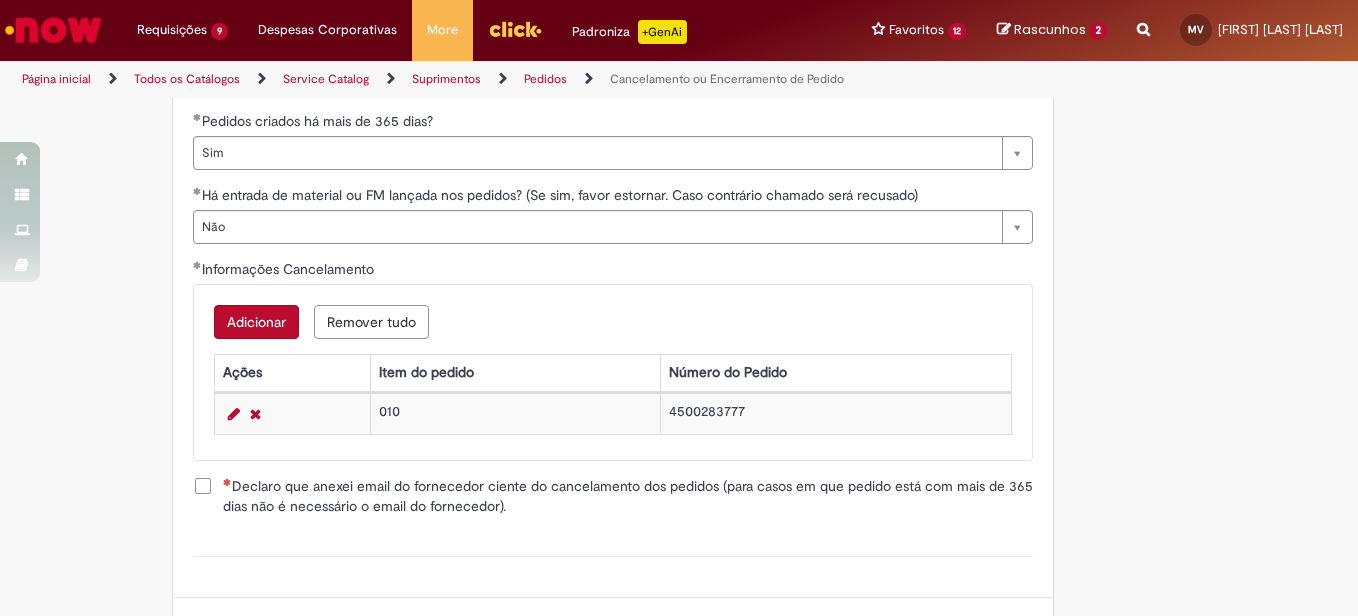 click on "Declaro que anexei email do fornecedor ciente do cancelamento dos pedidos (para casos em que pedido está com mais de 365 dias não é necessário o email do fornecedor)." at bounding box center [628, 496] 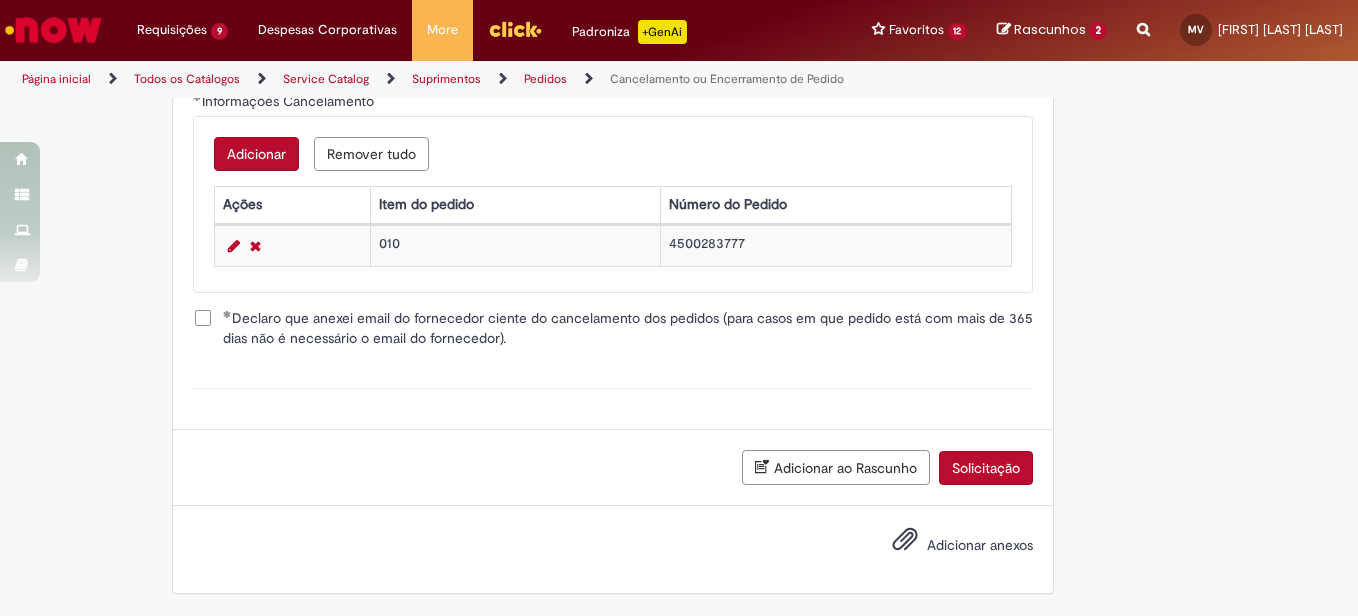 click on "Solicitação" at bounding box center [986, 468] 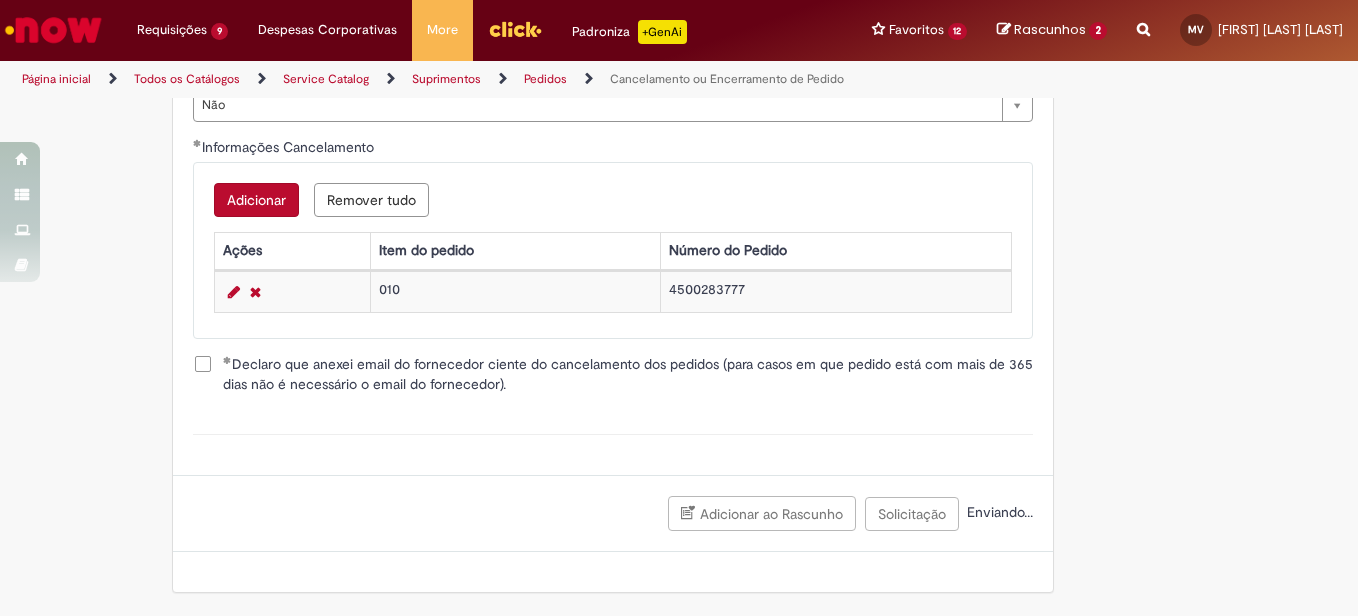 scroll, scrollTop: 1022, scrollLeft: 0, axis: vertical 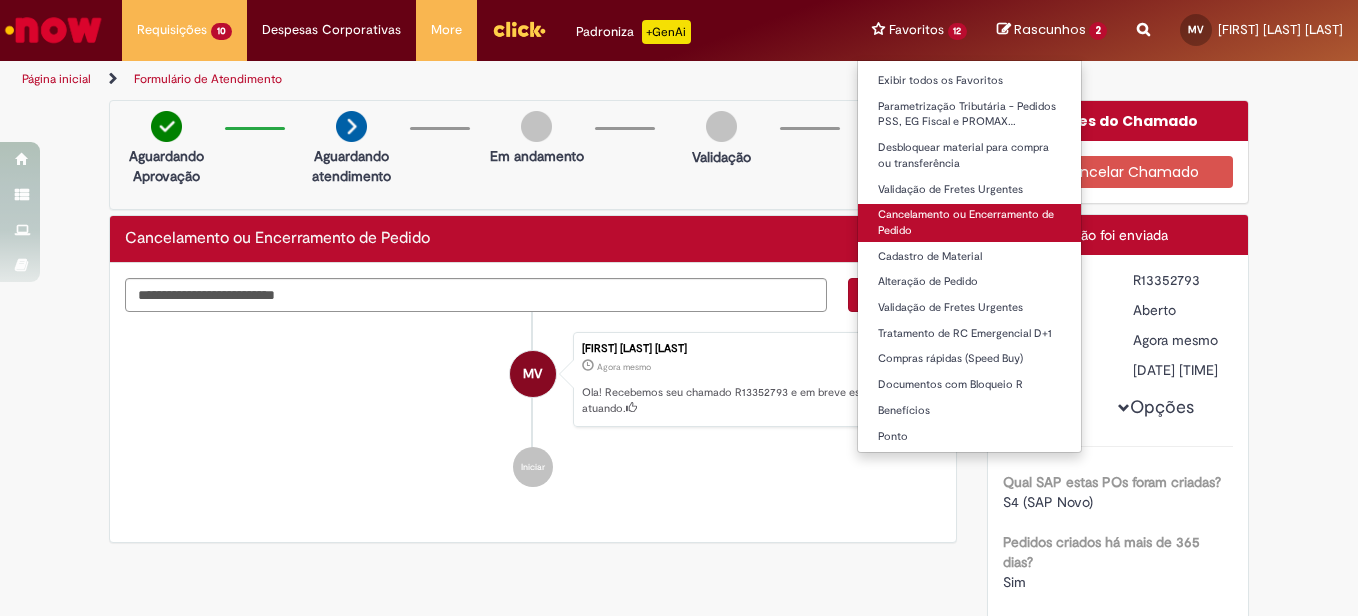 click on "Cancelamento ou Encerramento de Pedido" at bounding box center (970, 222) 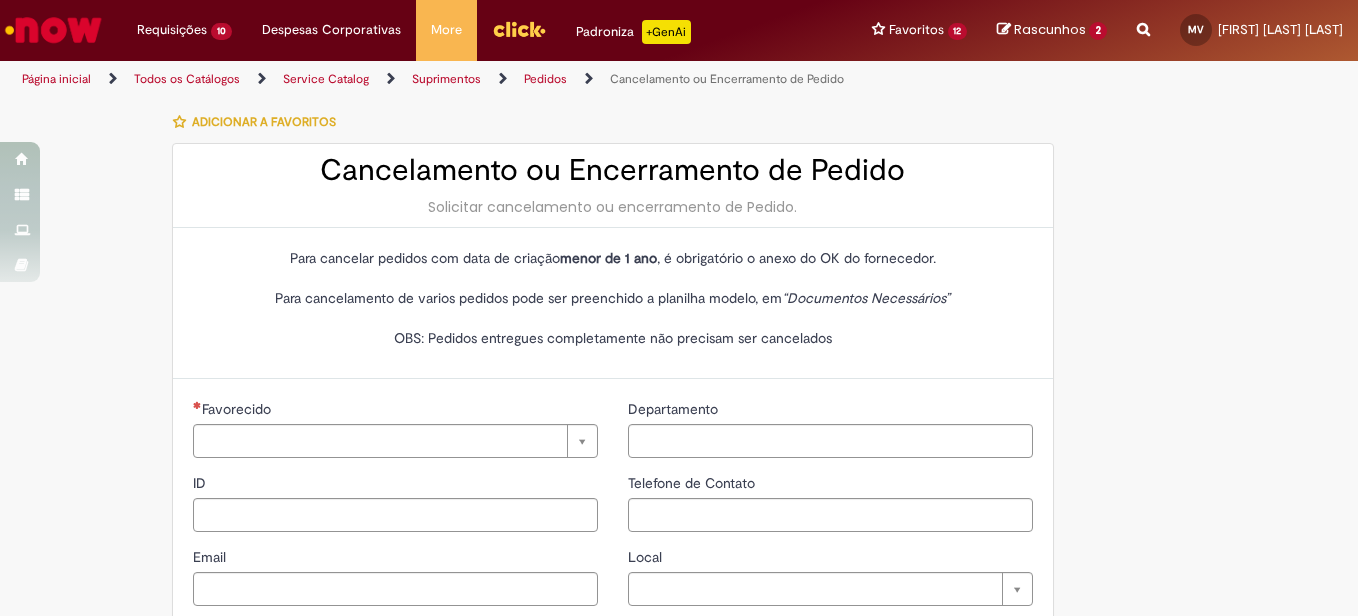 type on "********" 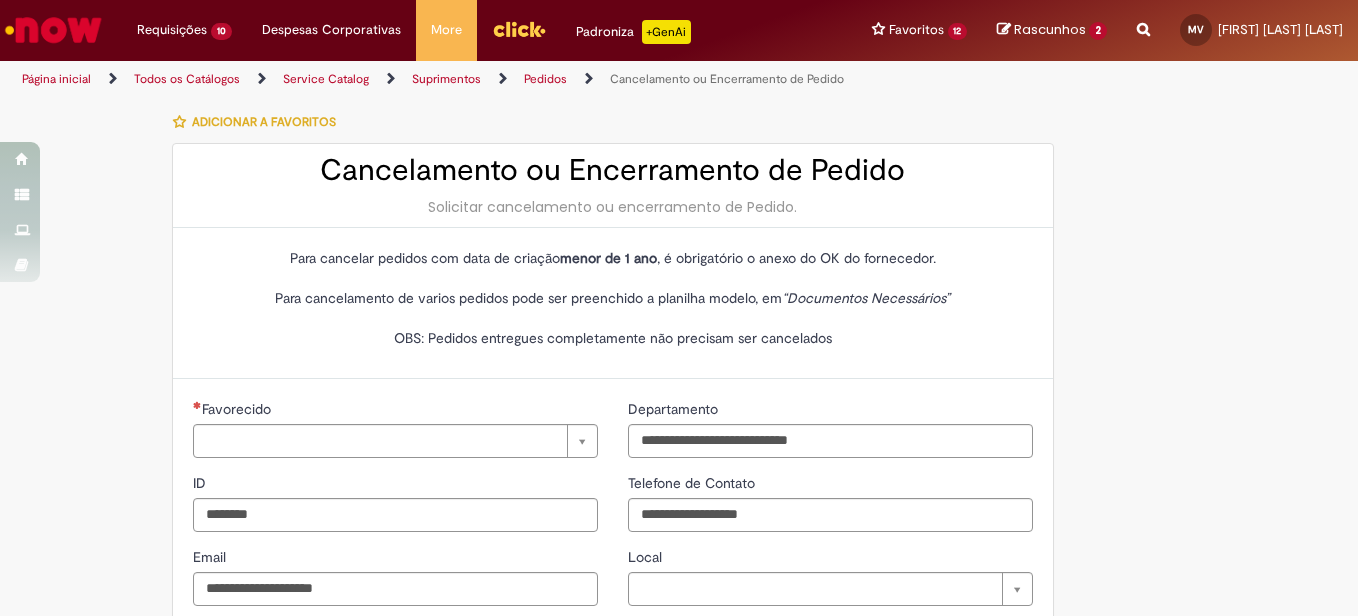 type on "**********" 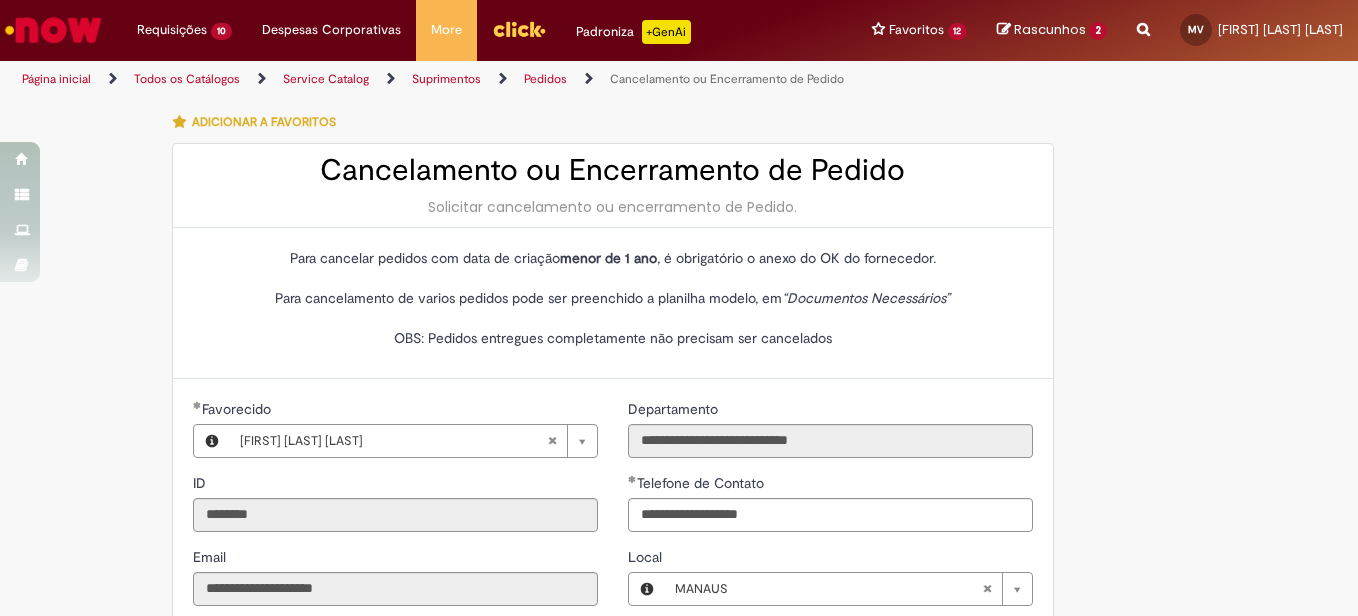 type on "**********" 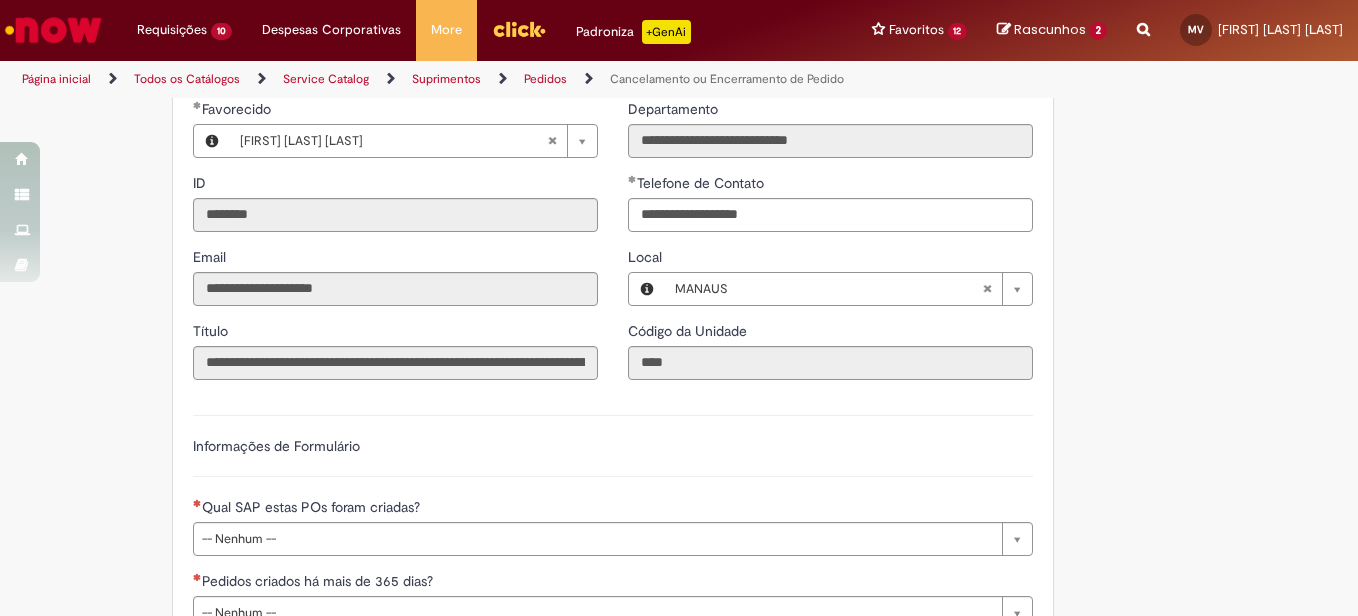 scroll, scrollTop: 400, scrollLeft: 0, axis: vertical 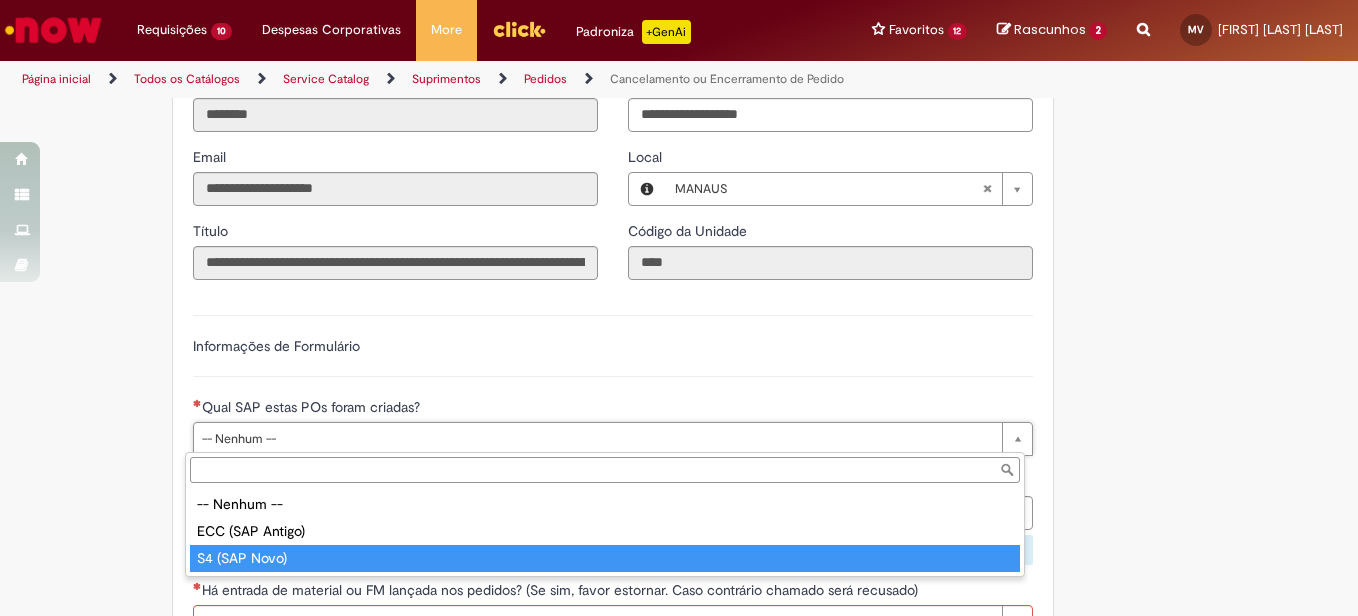 type on "**********" 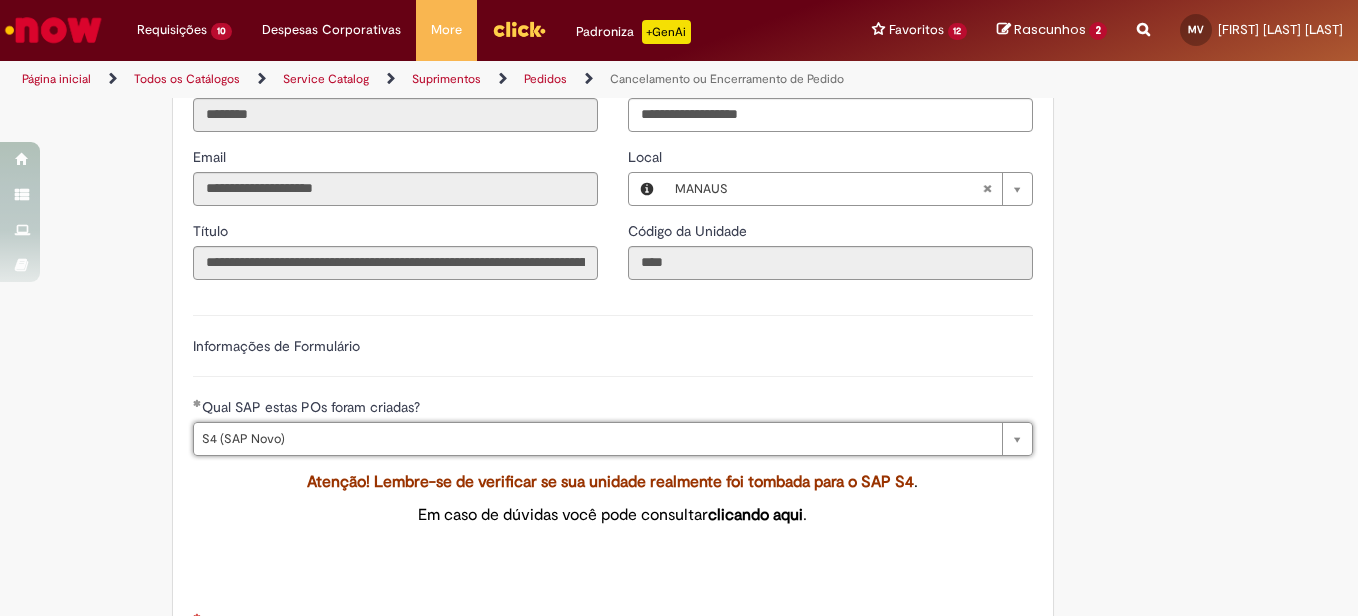 scroll, scrollTop: 600, scrollLeft: 0, axis: vertical 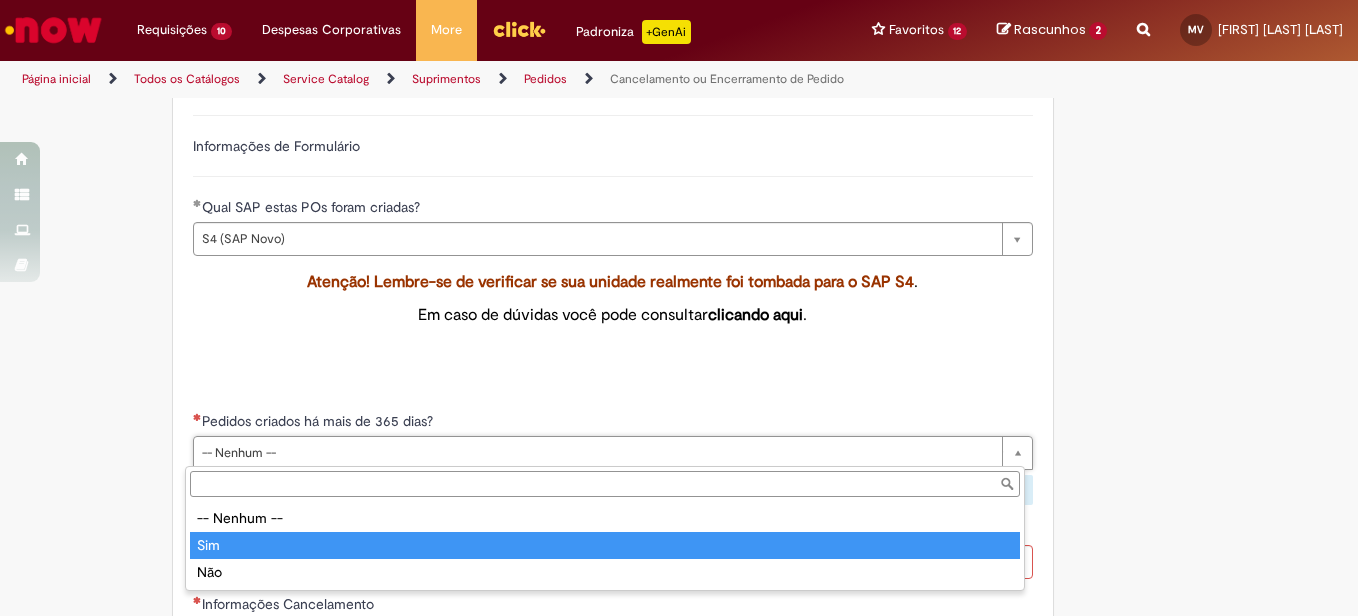 drag, startPoint x: 225, startPoint y: 538, endPoint x: 242, endPoint y: 509, distance: 33.61547 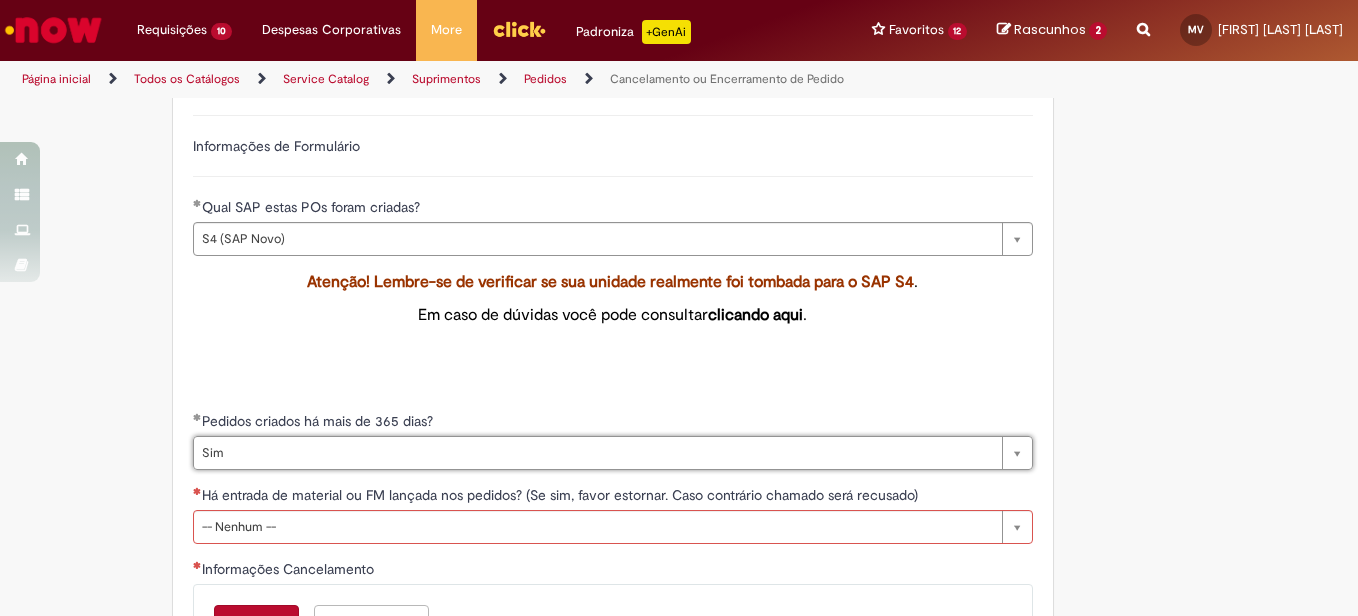 scroll, scrollTop: 800, scrollLeft: 0, axis: vertical 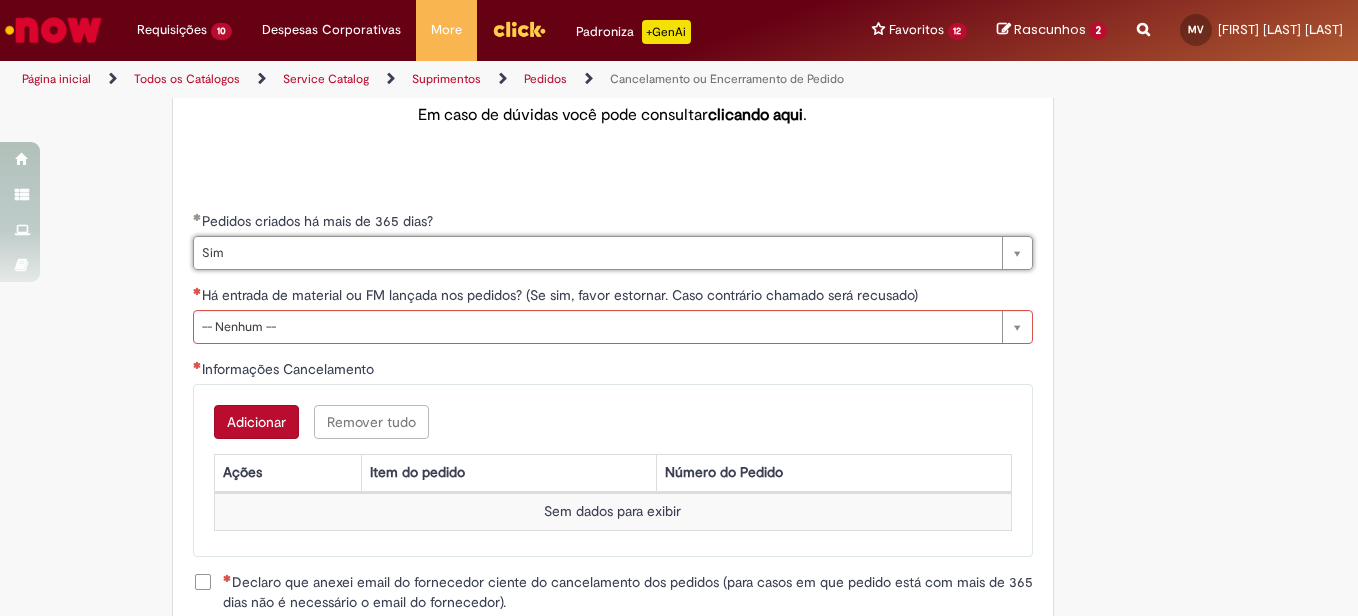 drag, startPoint x: 296, startPoint y: 322, endPoint x: 288, endPoint y: 336, distance: 16.124516 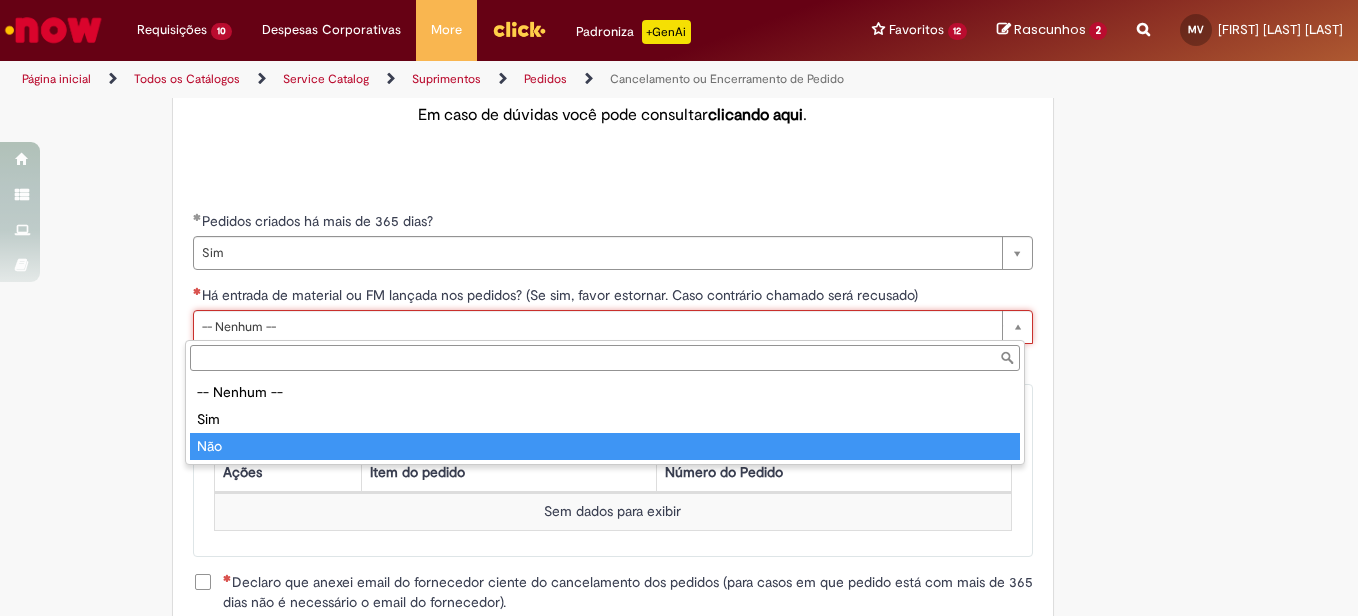 type on "***" 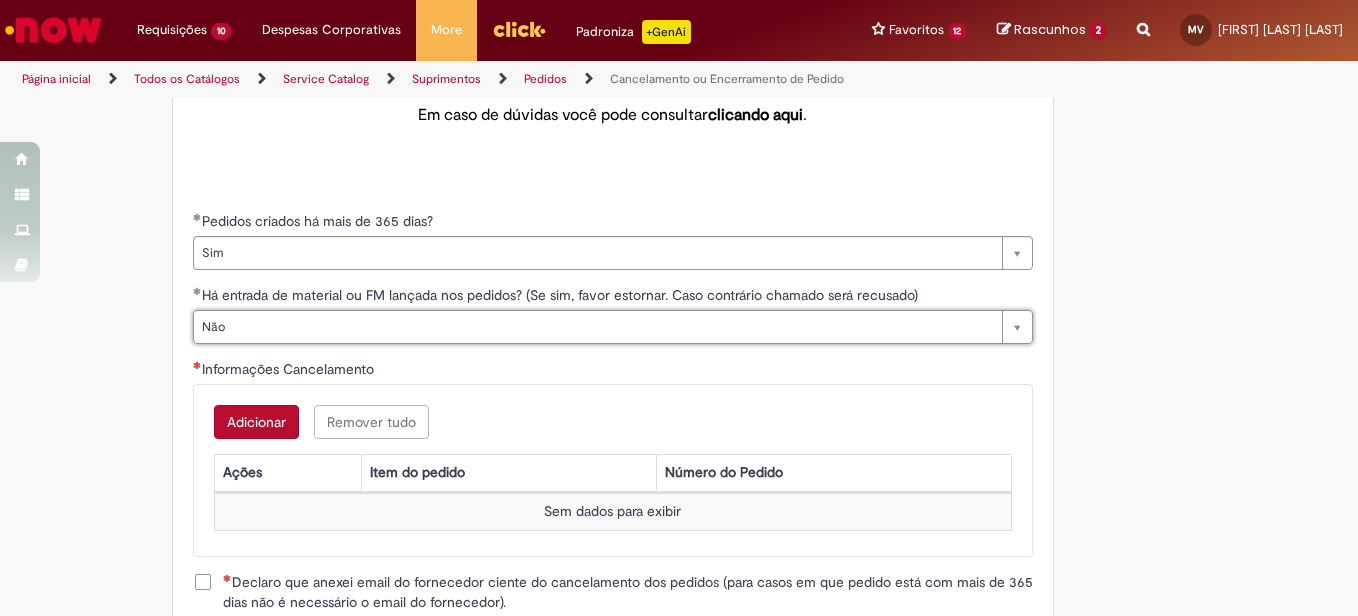click on "Adicionar" at bounding box center (256, 422) 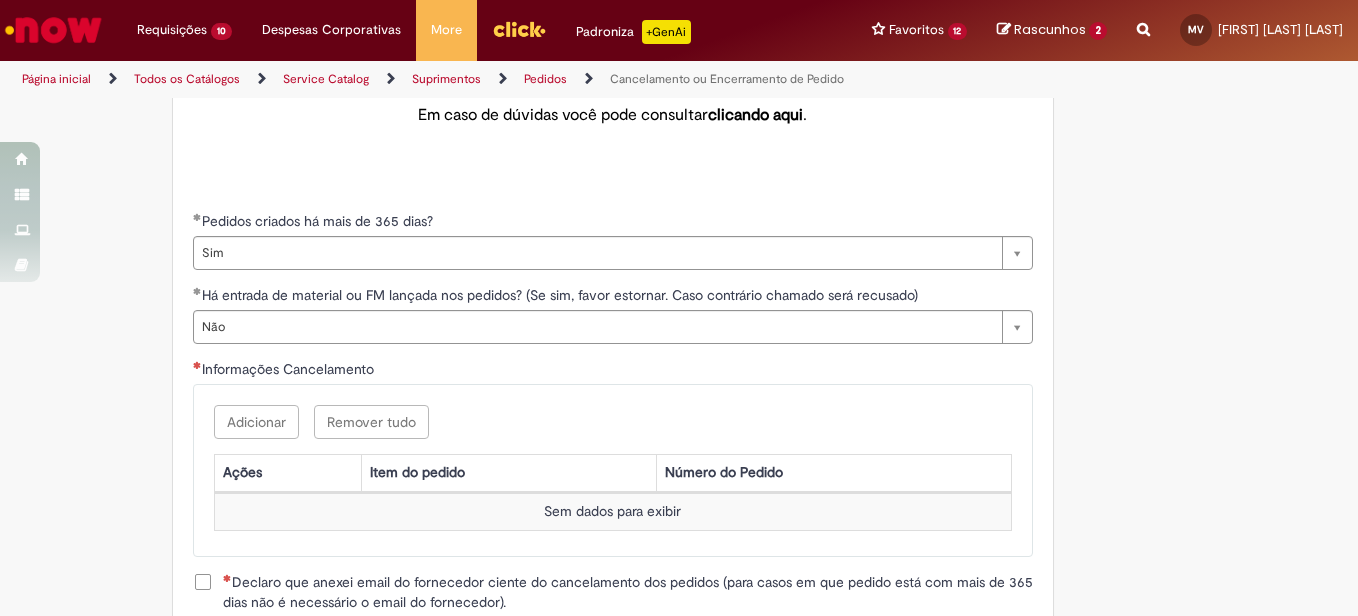 scroll, scrollTop: 0, scrollLeft: 0, axis: both 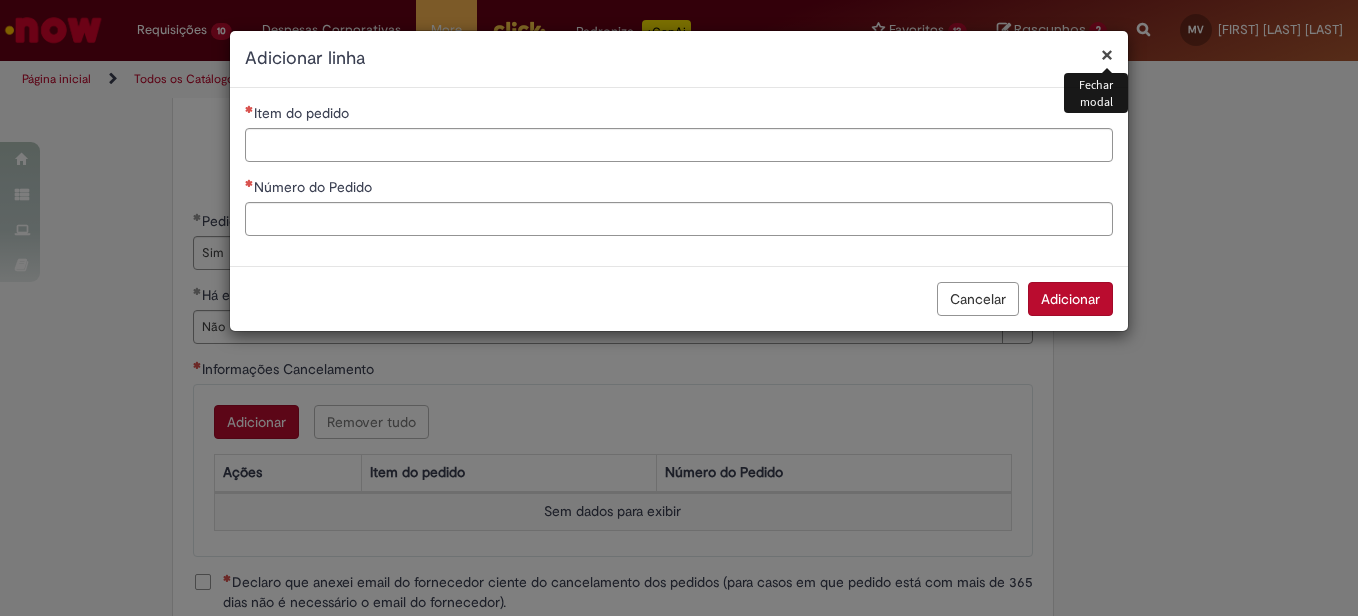 click on "Número do Pedido" at bounding box center (679, 189) 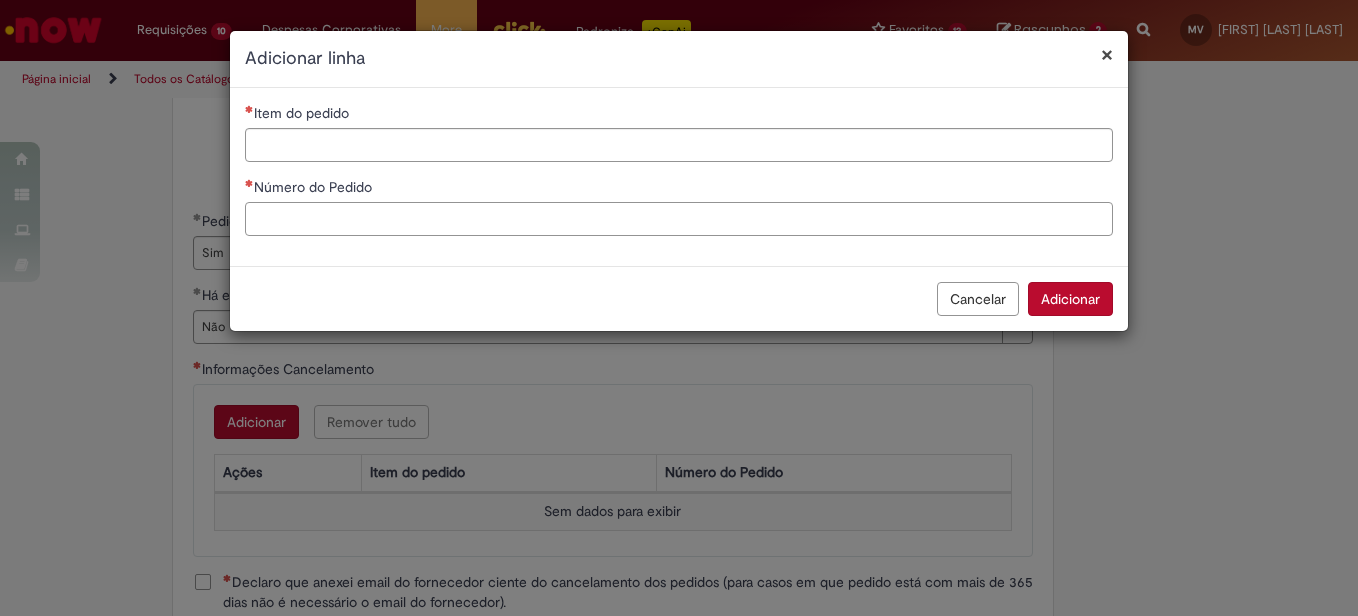 click on "Número do Pedido" at bounding box center [679, 219] 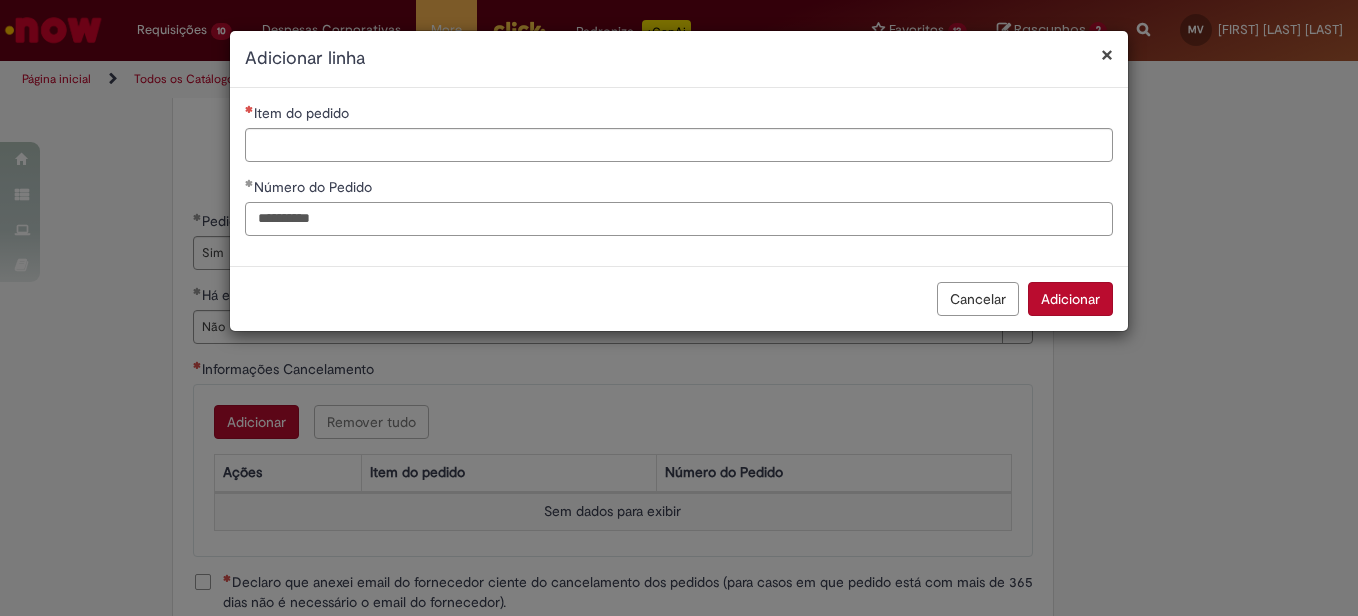 type on "**********" 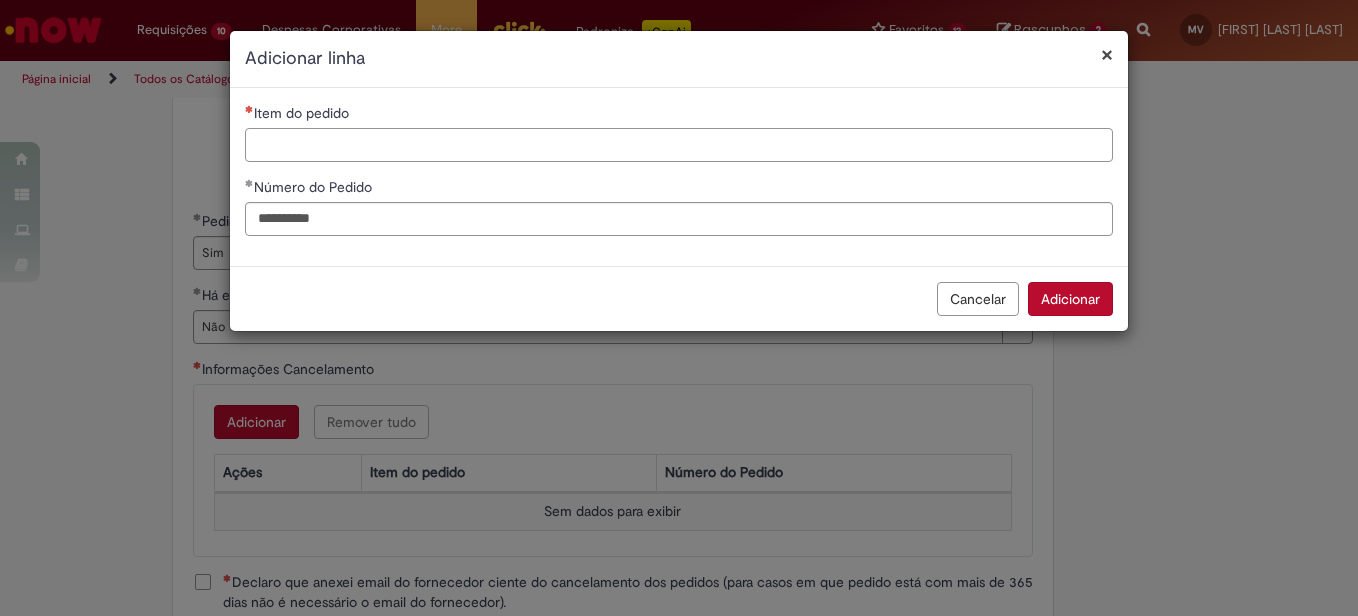 click on "Item do pedido" at bounding box center (679, 145) 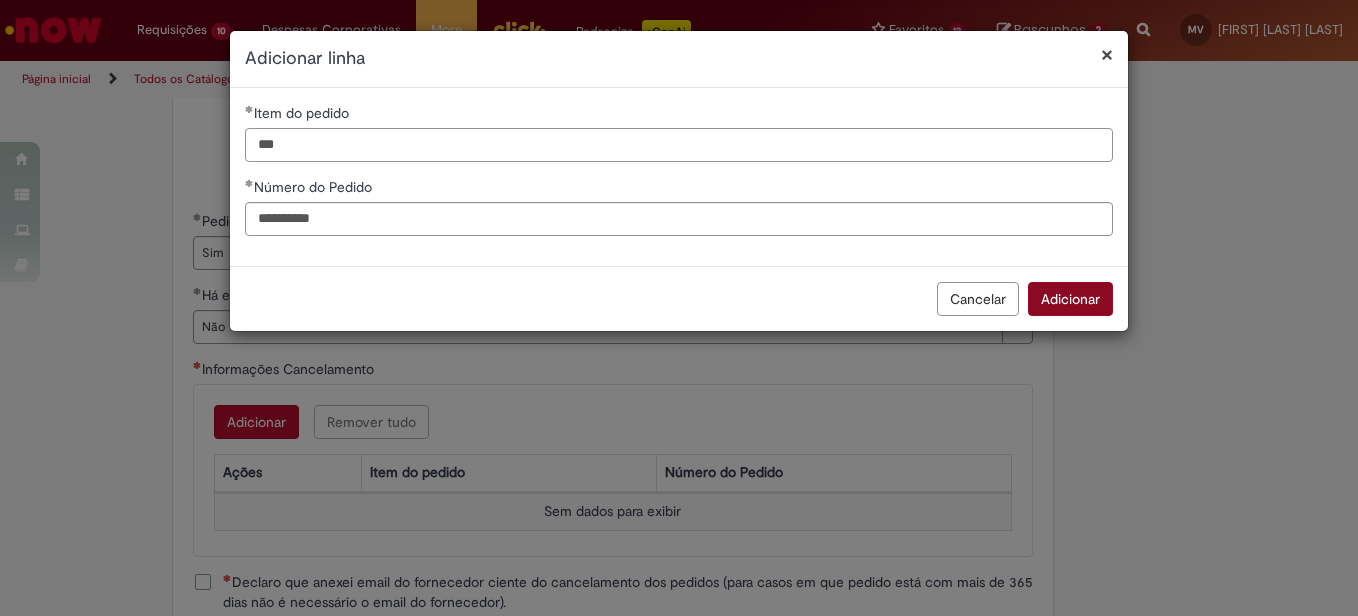 type on "***" 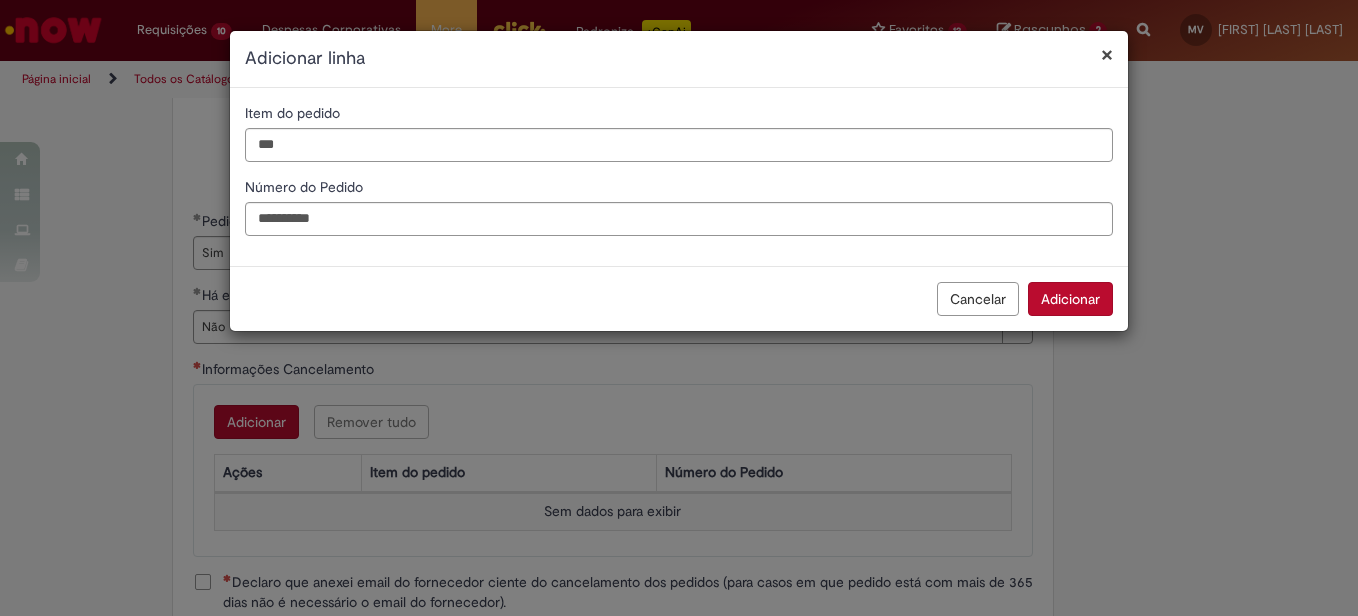 click on "Adicionar" at bounding box center (1070, 299) 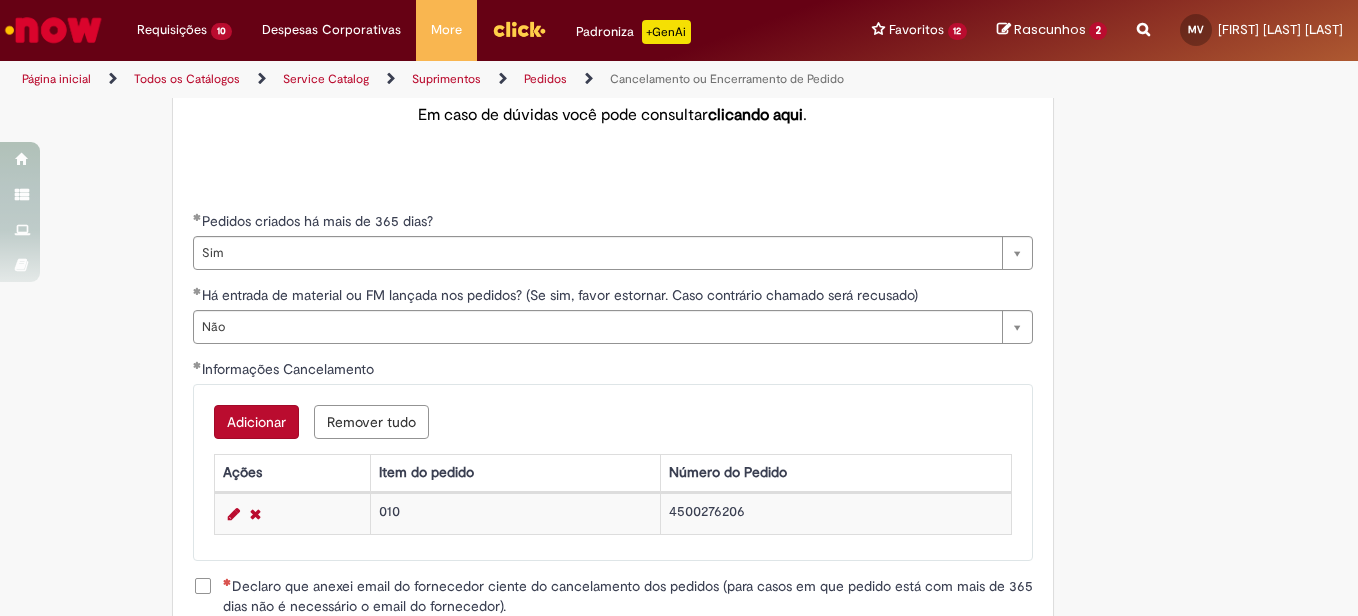 scroll, scrollTop: 1000, scrollLeft: 0, axis: vertical 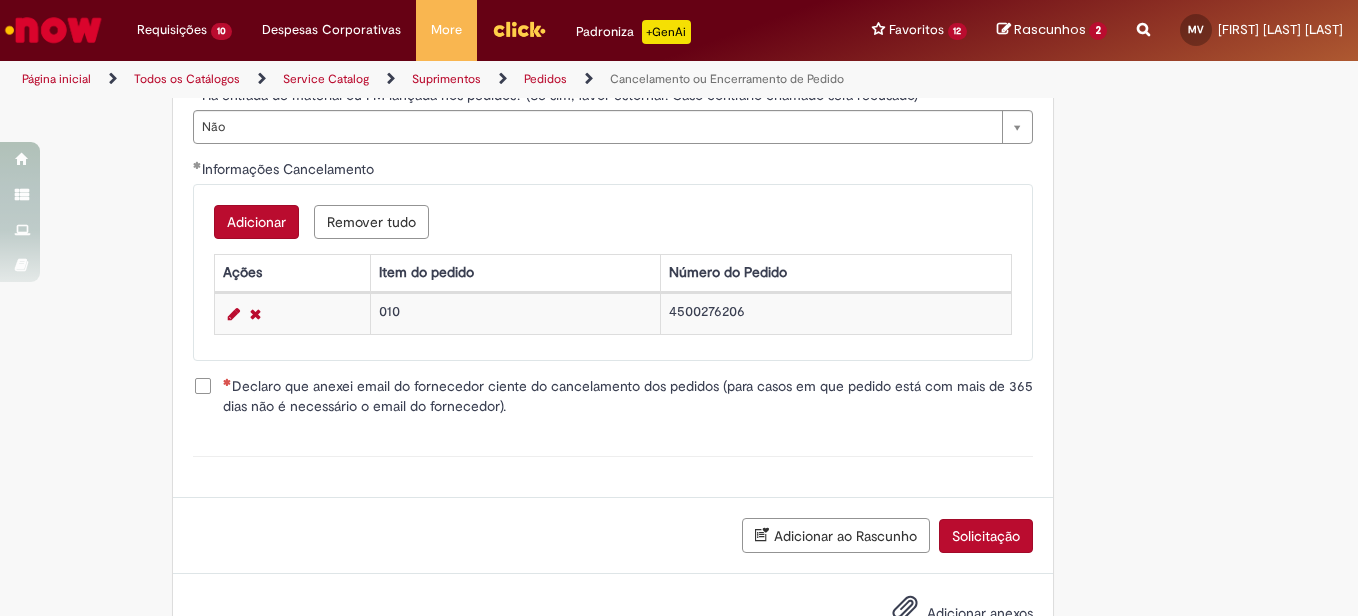 click on "**********" at bounding box center (613, 66) 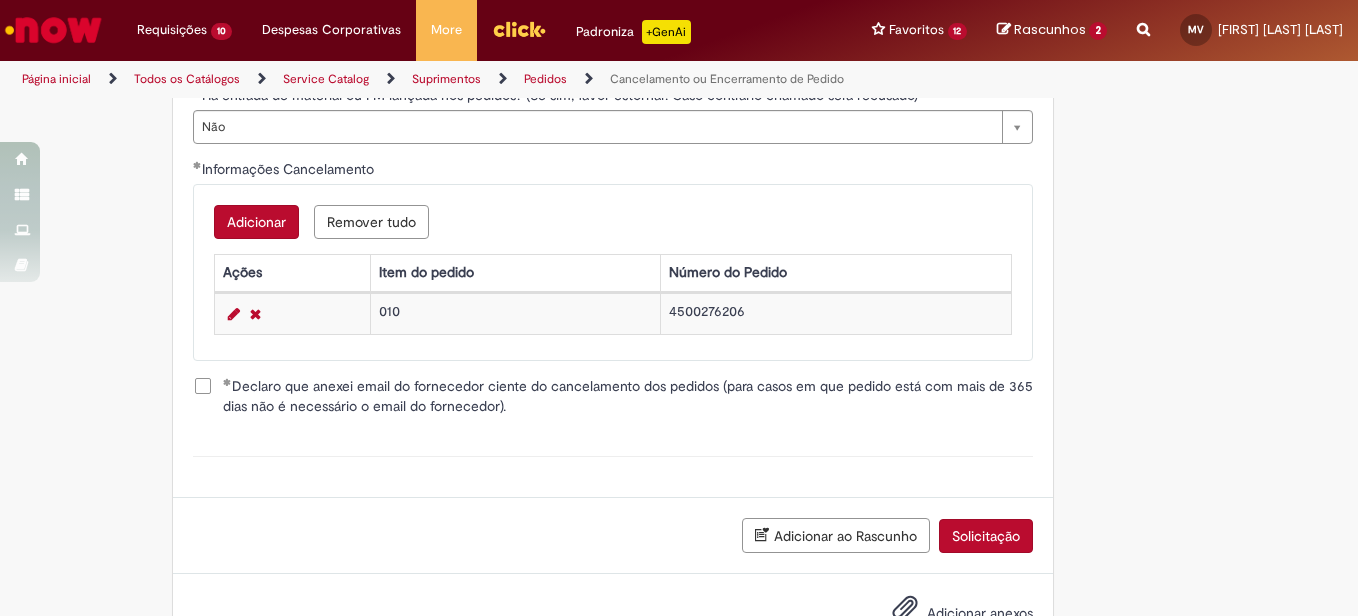 click on "Solicitação" at bounding box center (986, 536) 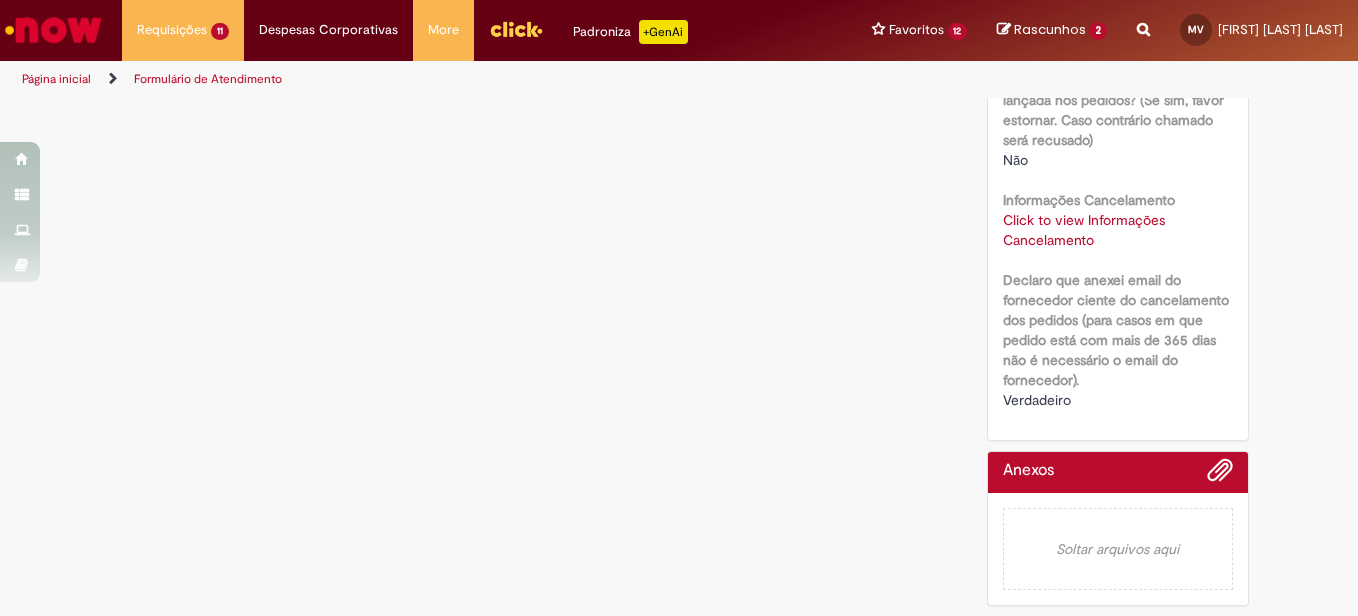 scroll, scrollTop: 0, scrollLeft: 0, axis: both 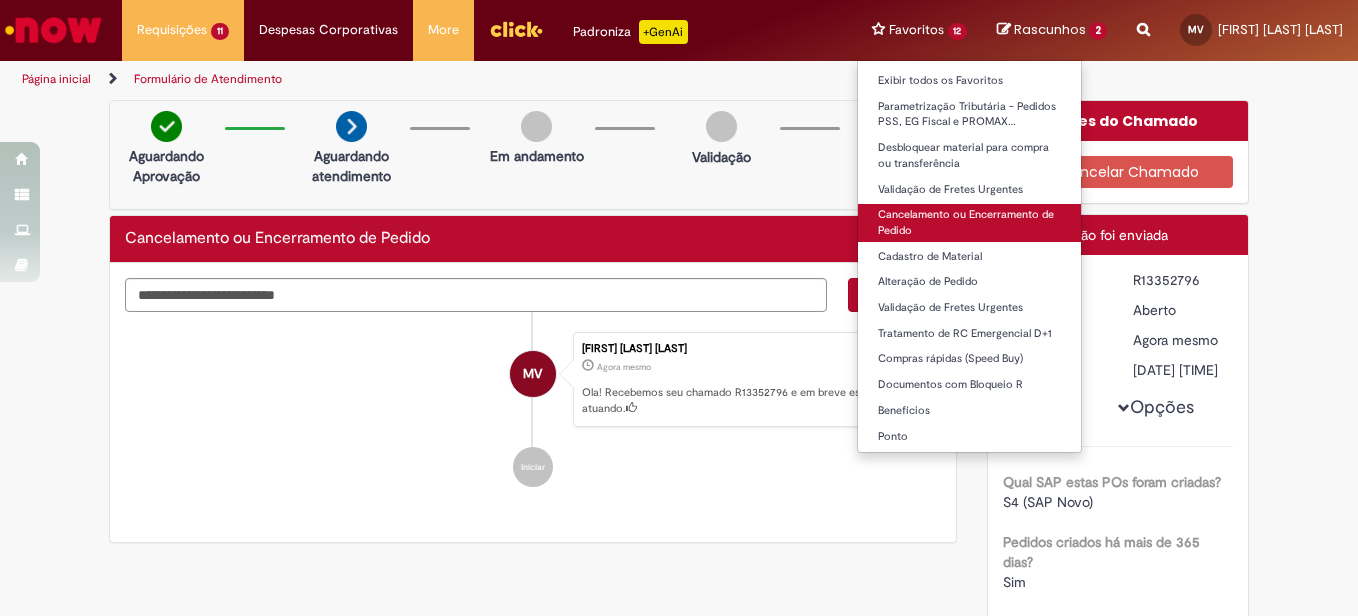 click on "Cancelamento ou Encerramento de Pedido" at bounding box center [970, 222] 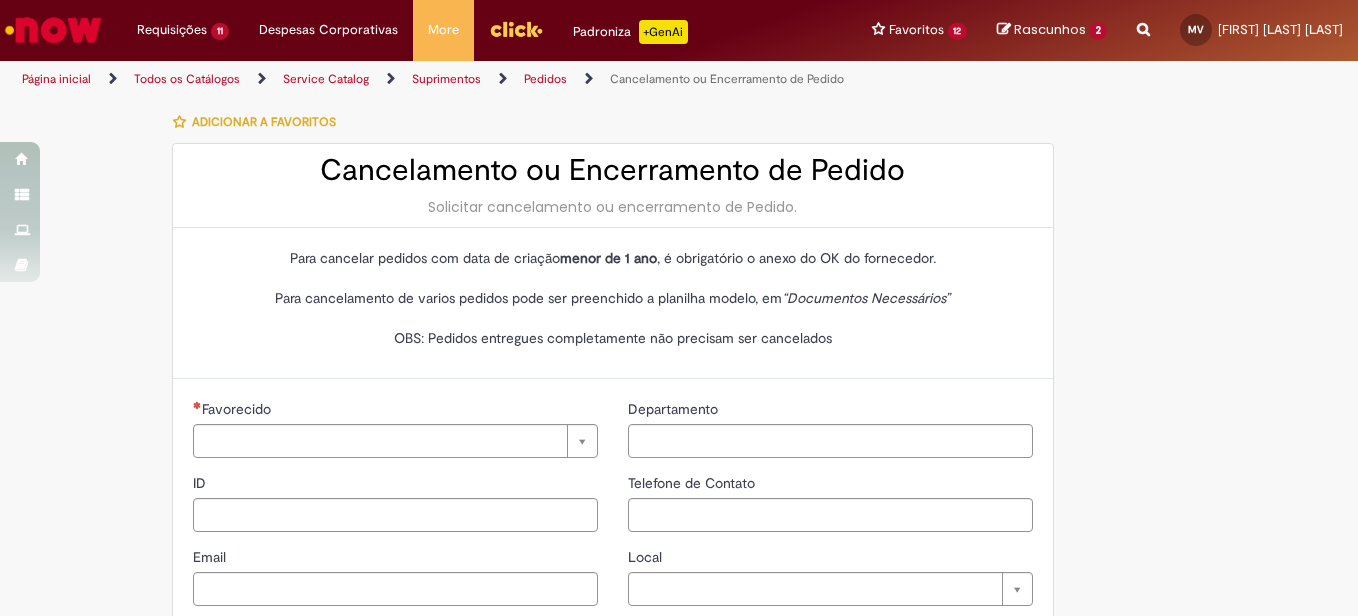 type on "********" 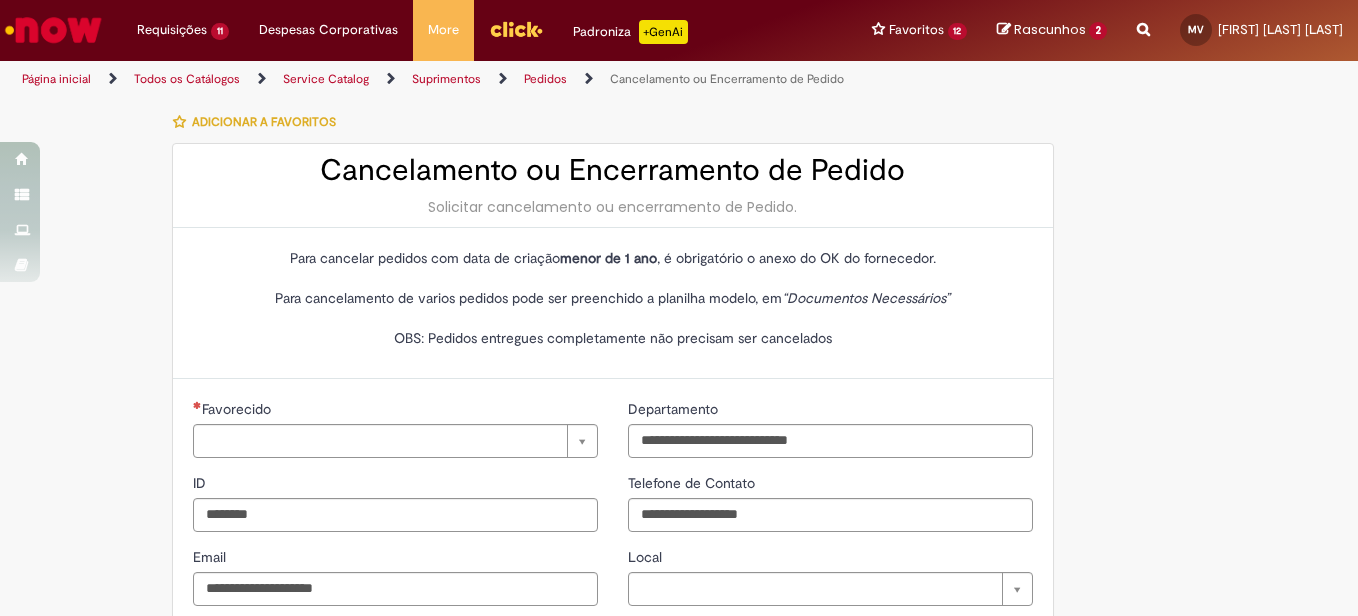 type on "**********" 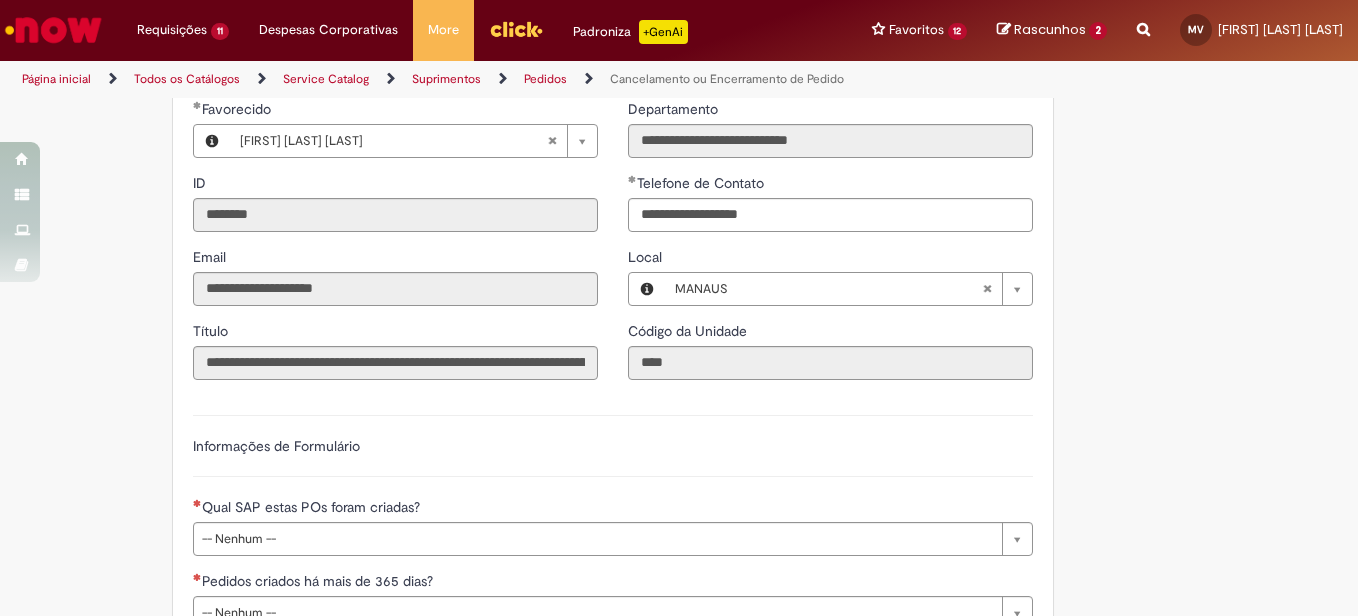 scroll, scrollTop: 500, scrollLeft: 0, axis: vertical 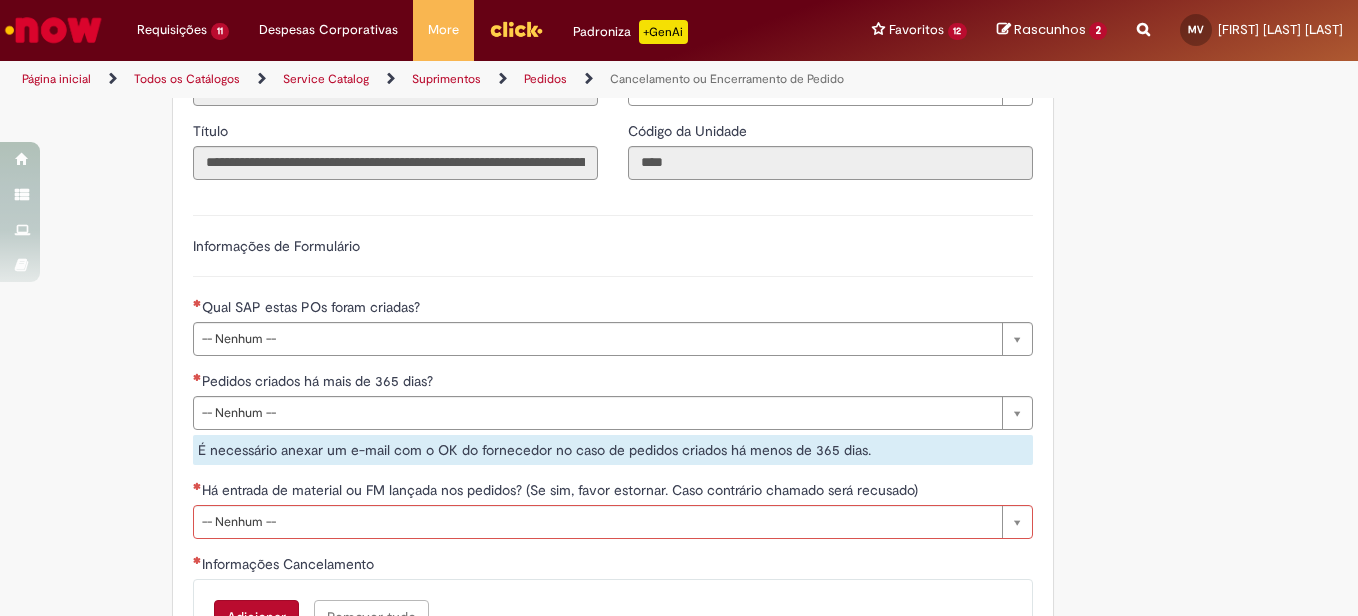 click on "**********" at bounding box center [613, 511] 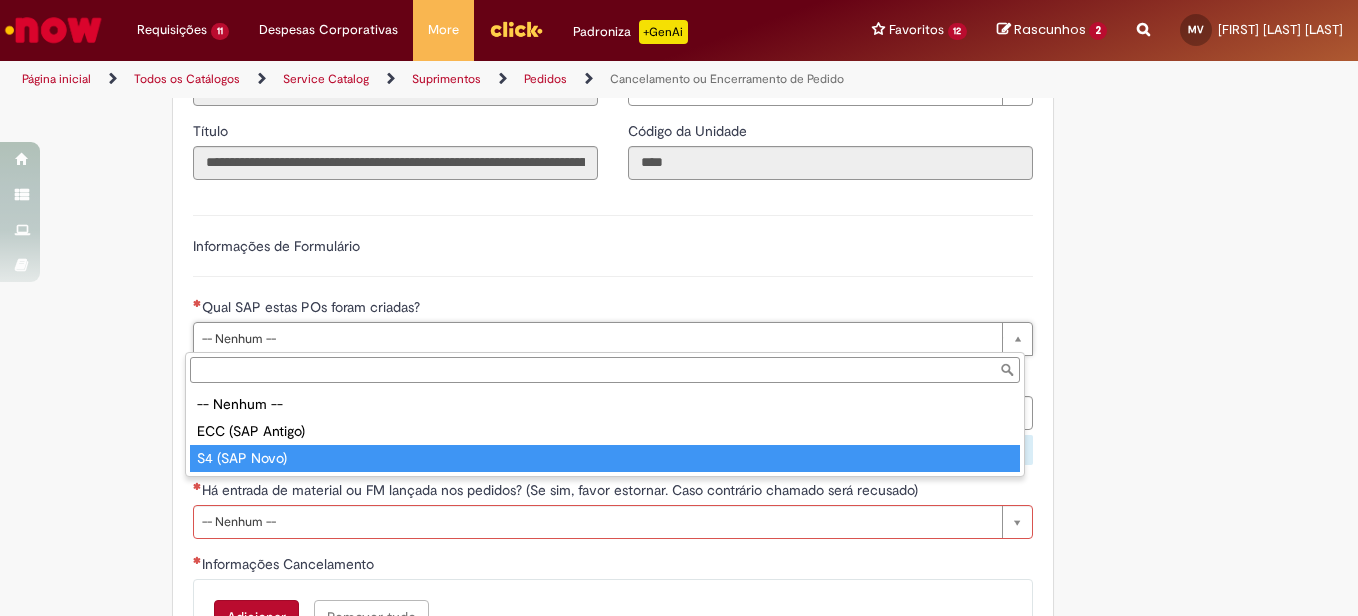 type on "**********" 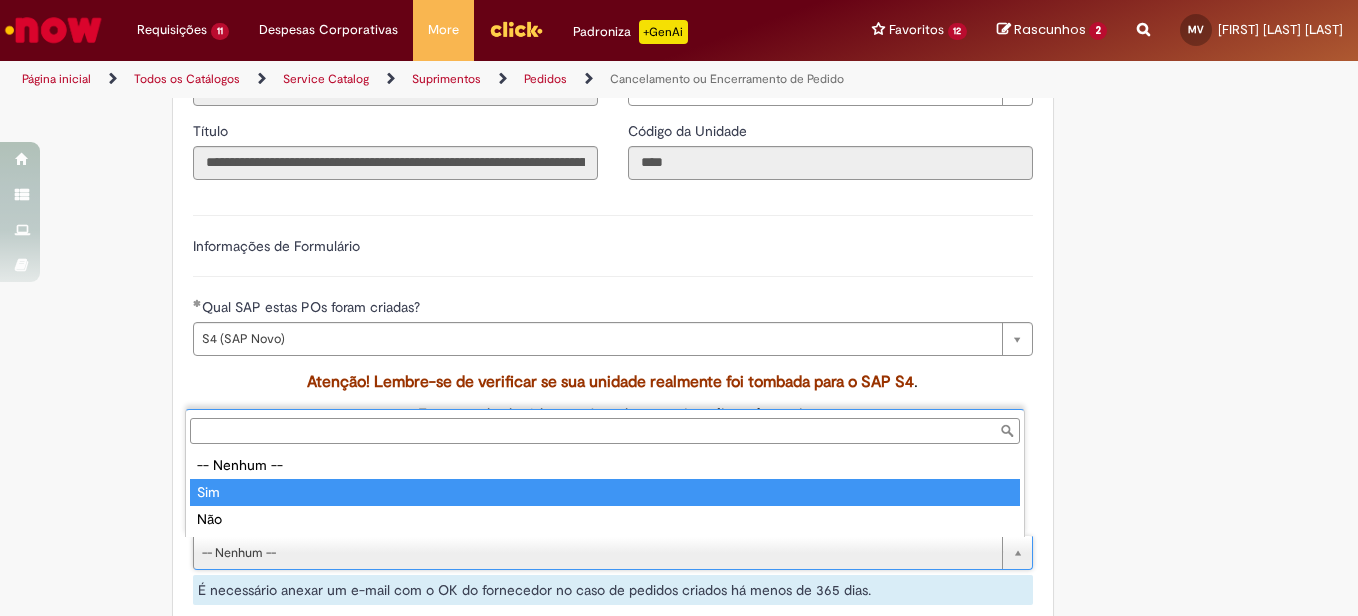 type on "***" 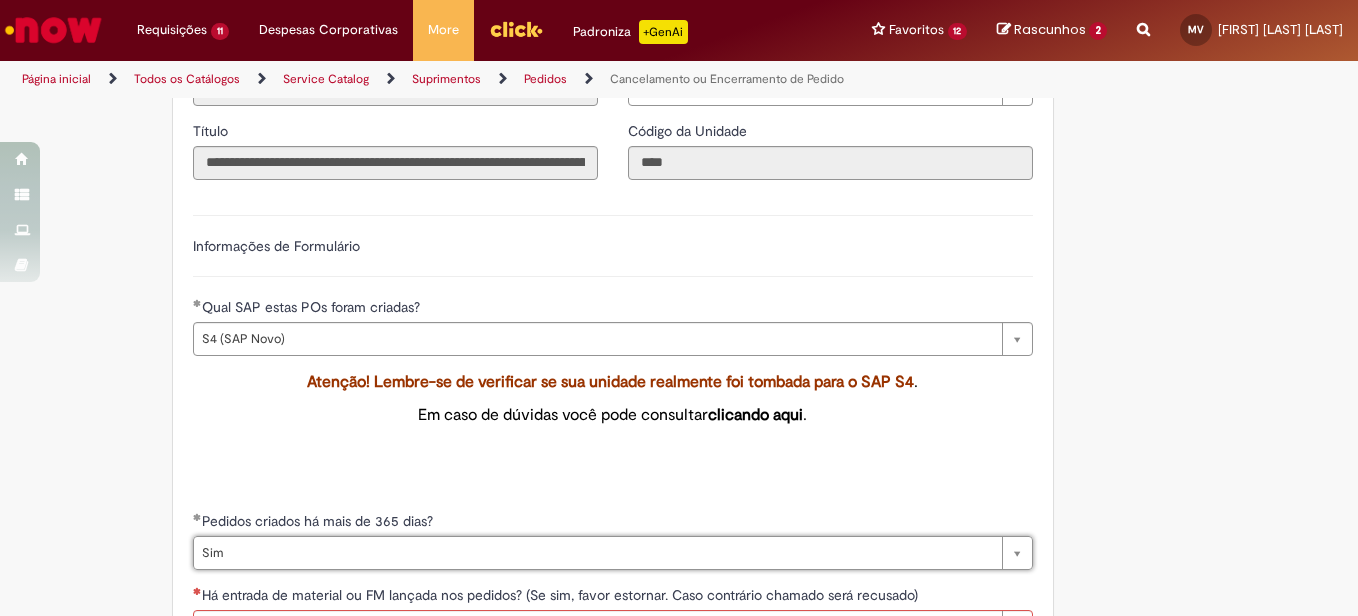 scroll, scrollTop: 800, scrollLeft: 0, axis: vertical 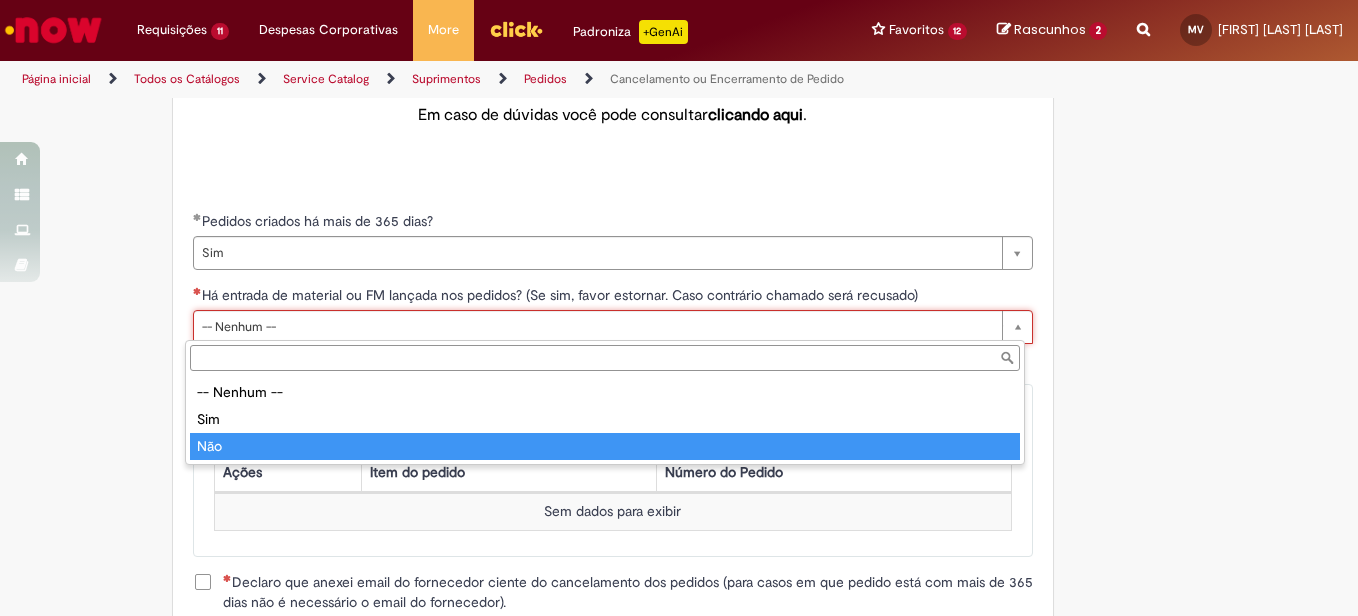 type on "***" 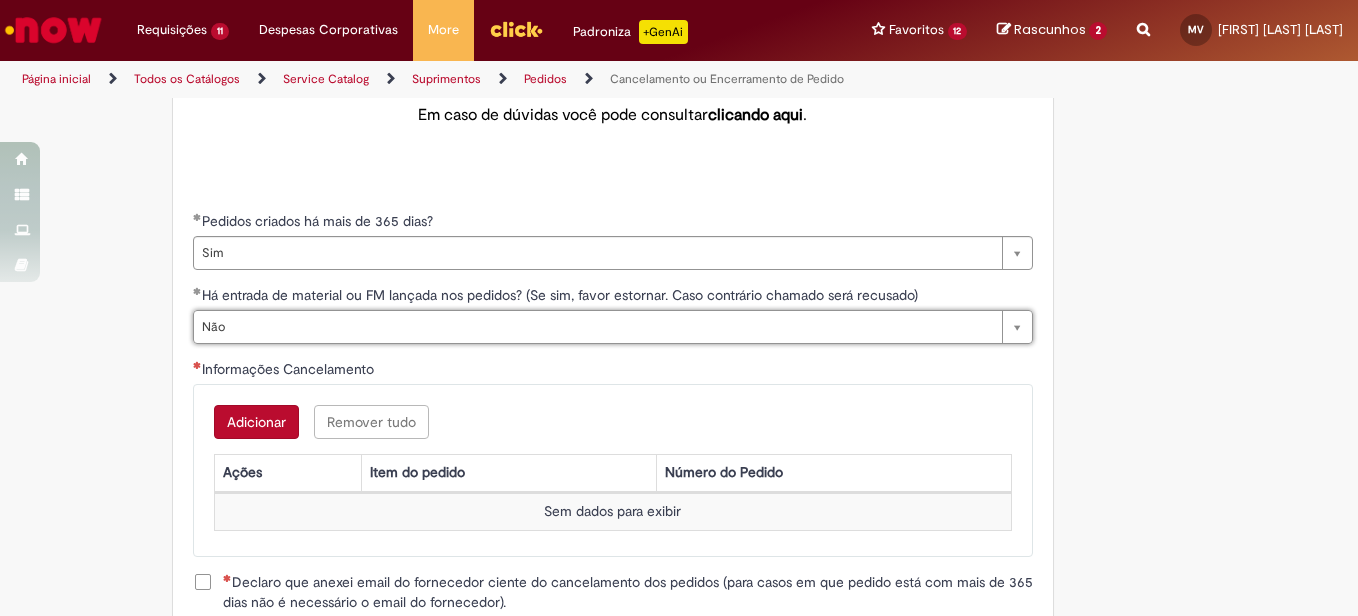 click on "Adicionar" at bounding box center [256, 422] 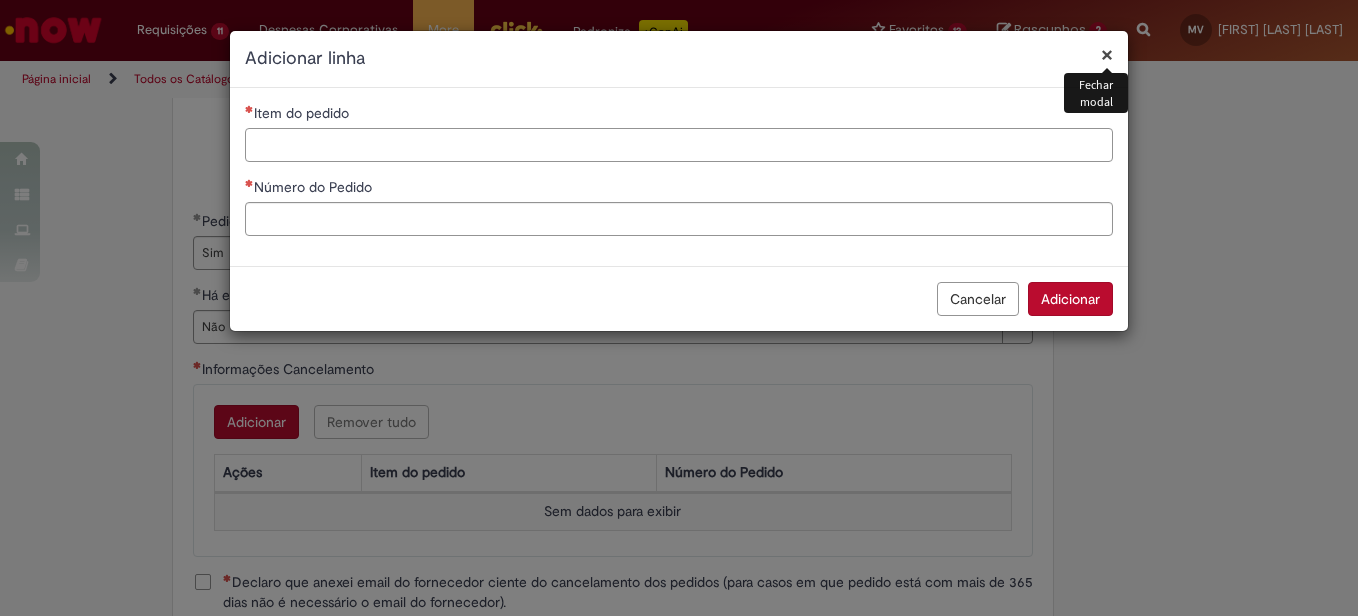 click on "Item do pedido" at bounding box center [679, 145] 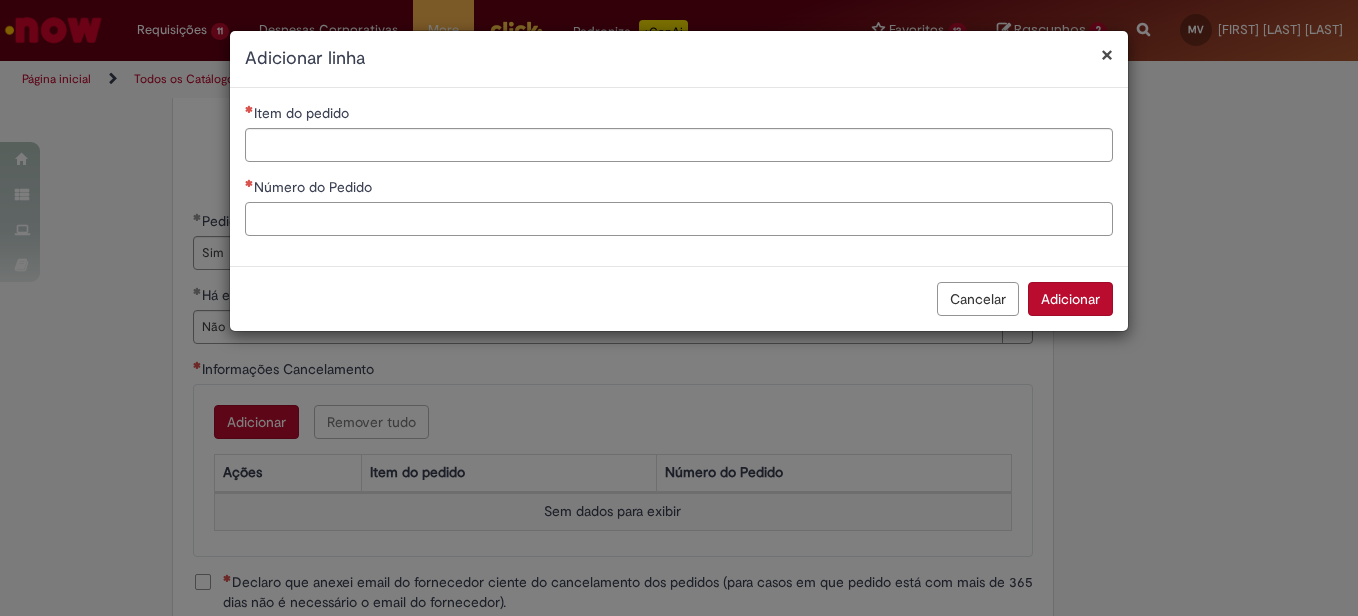 click on "Número do Pedido" at bounding box center [679, 219] 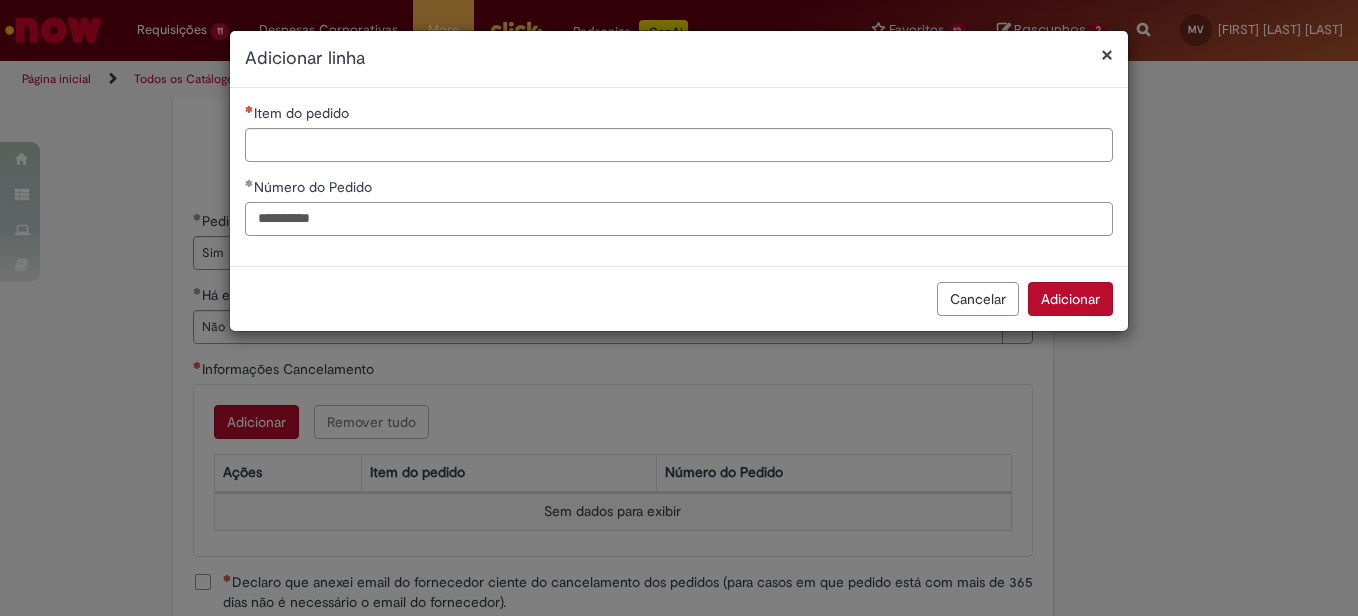 type on "**********" 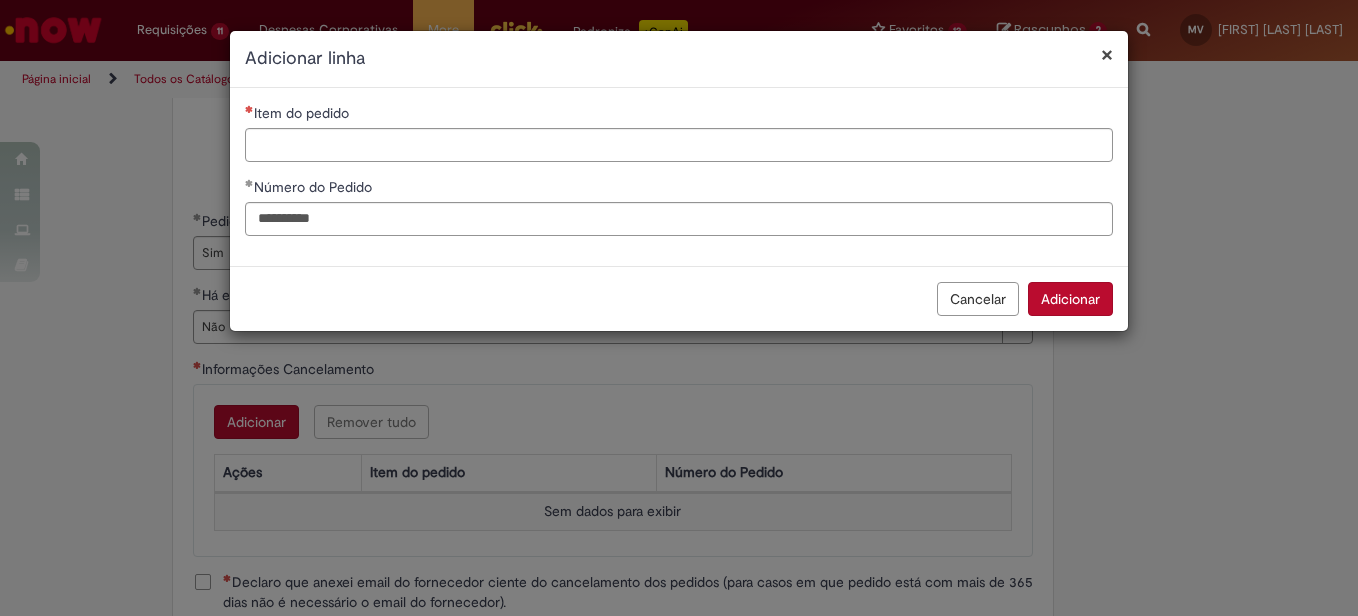 click on "Item do pedido" at bounding box center [679, 115] 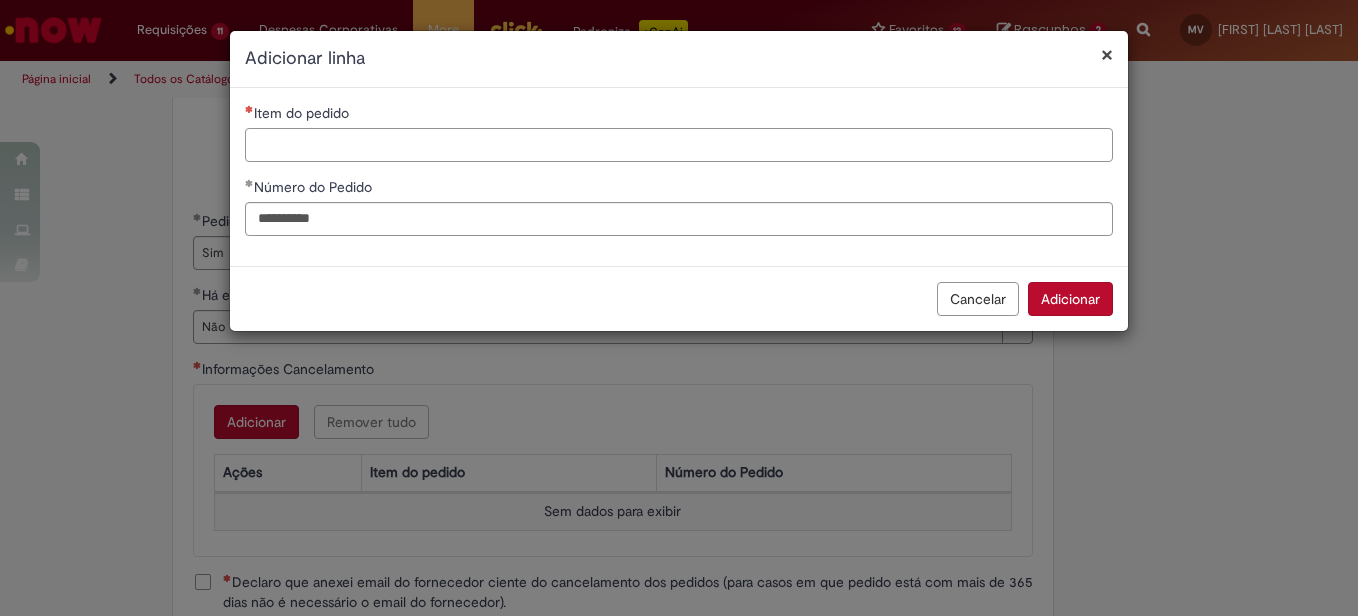 click on "Item do pedido" at bounding box center (679, 145) 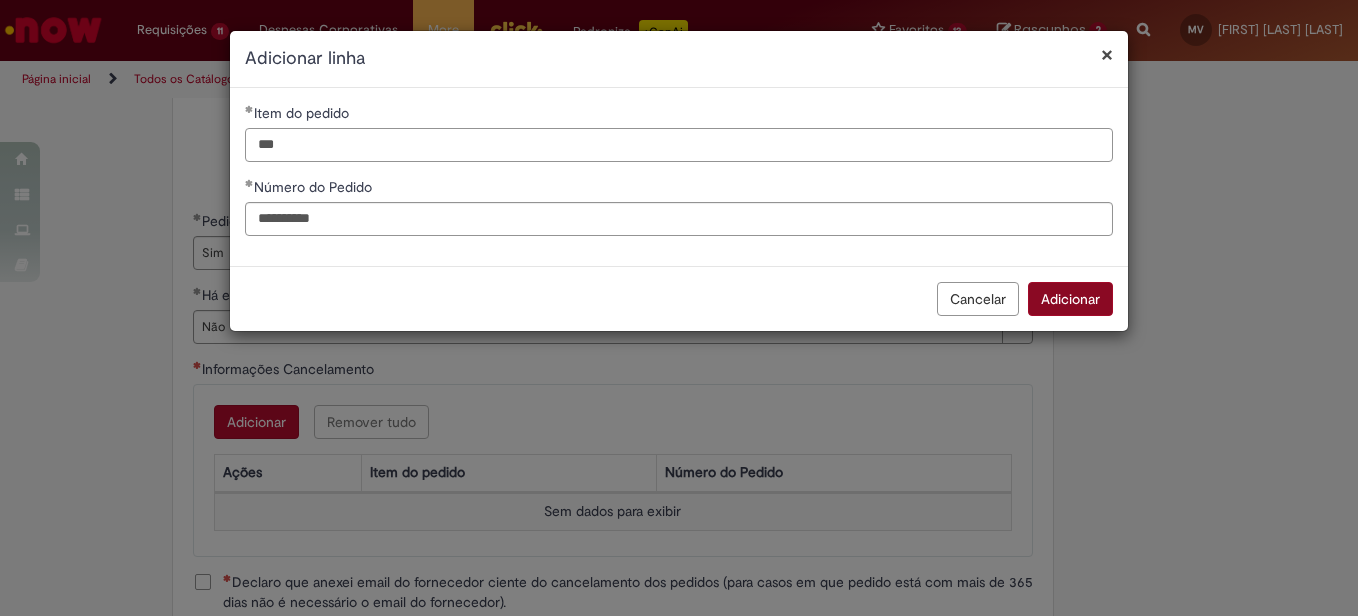 type on "***" 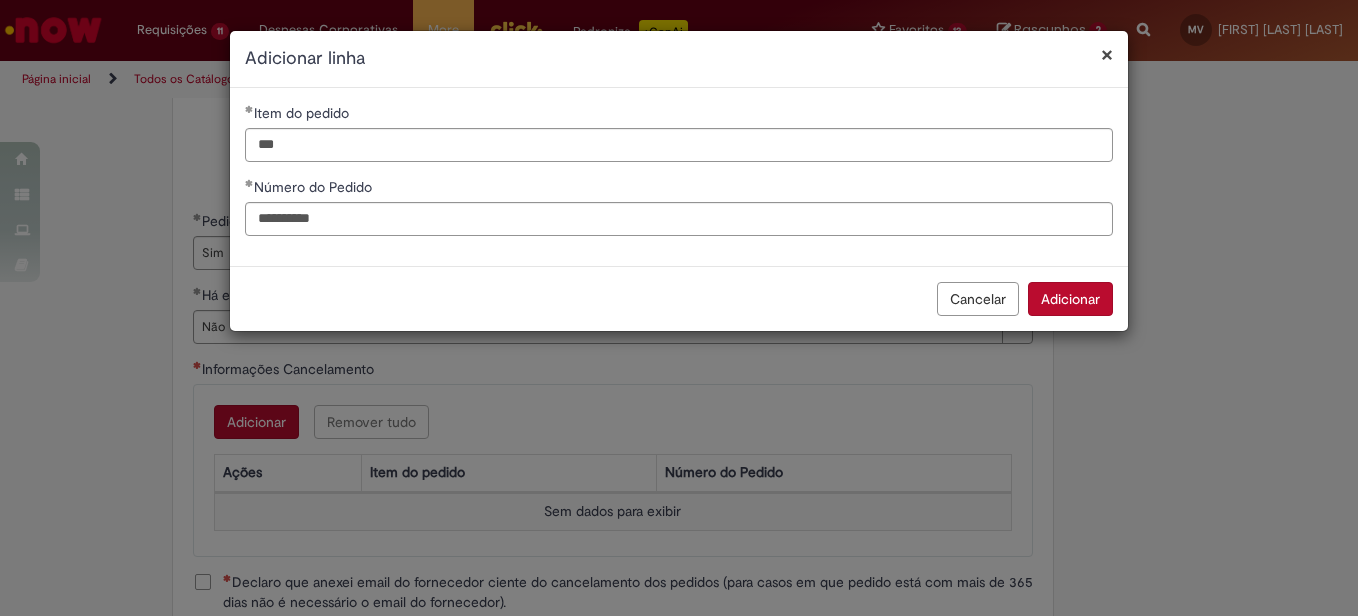 click on "Adicionar" at bounding box center [1070, 299] 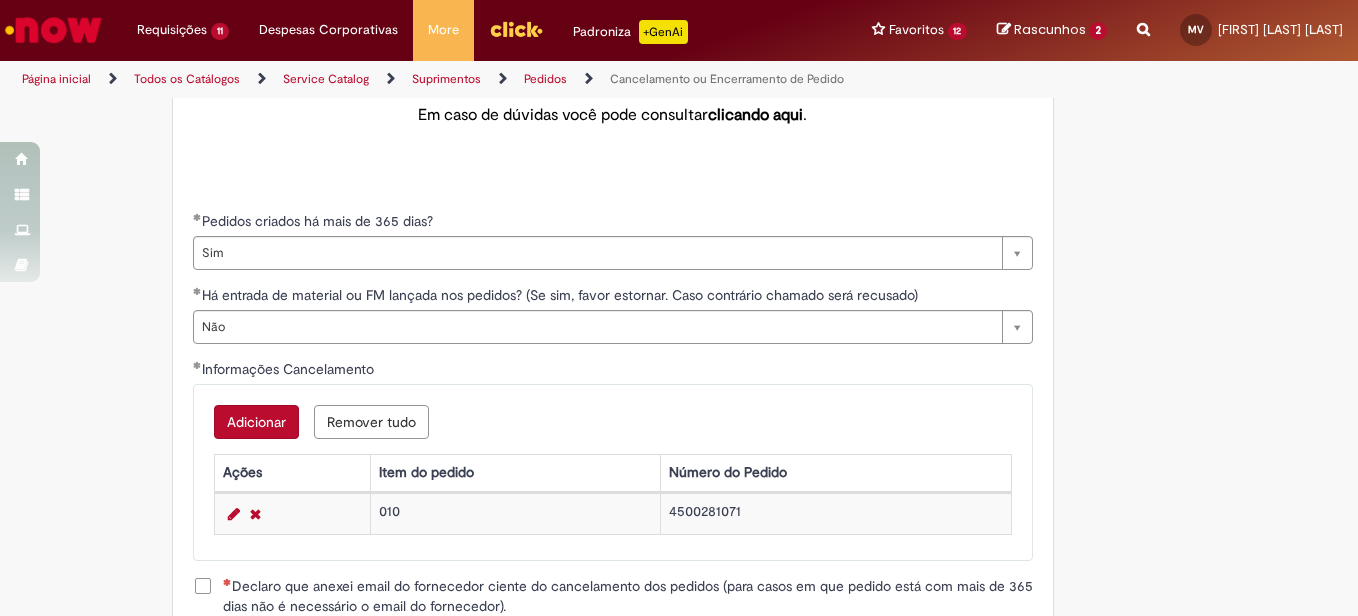 scroll, scrollTop: 1000, scrollLeft: 0, axis: vertical 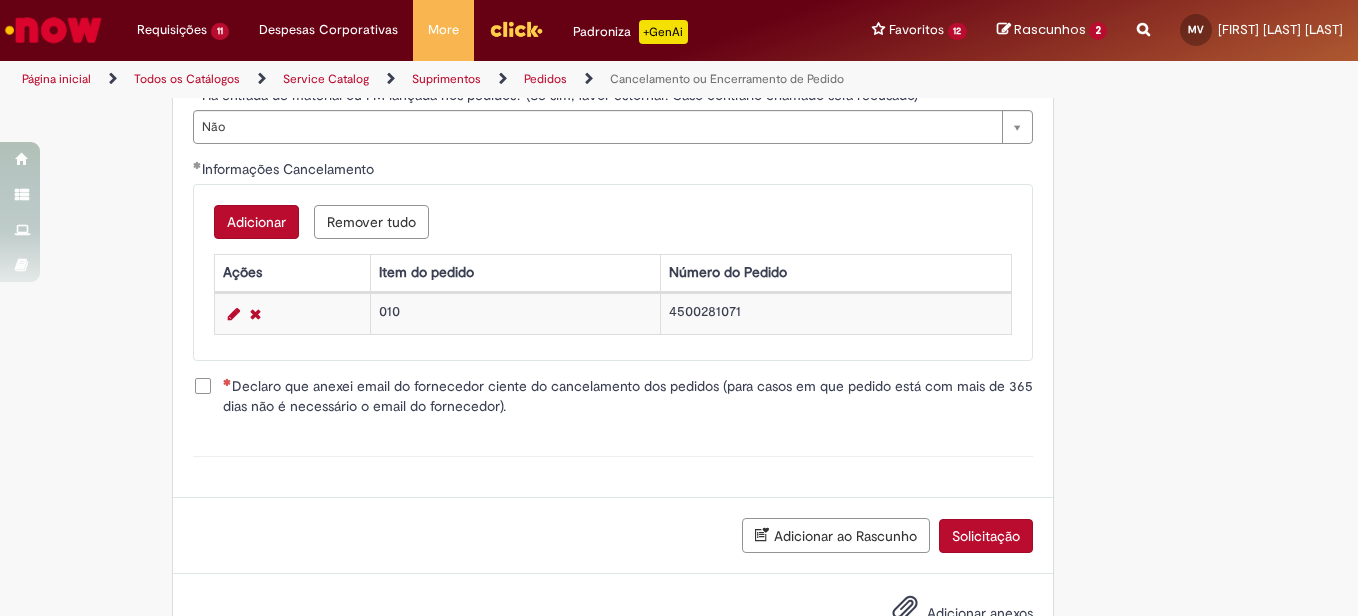 click on "**********" at bounding box center [613, 66] 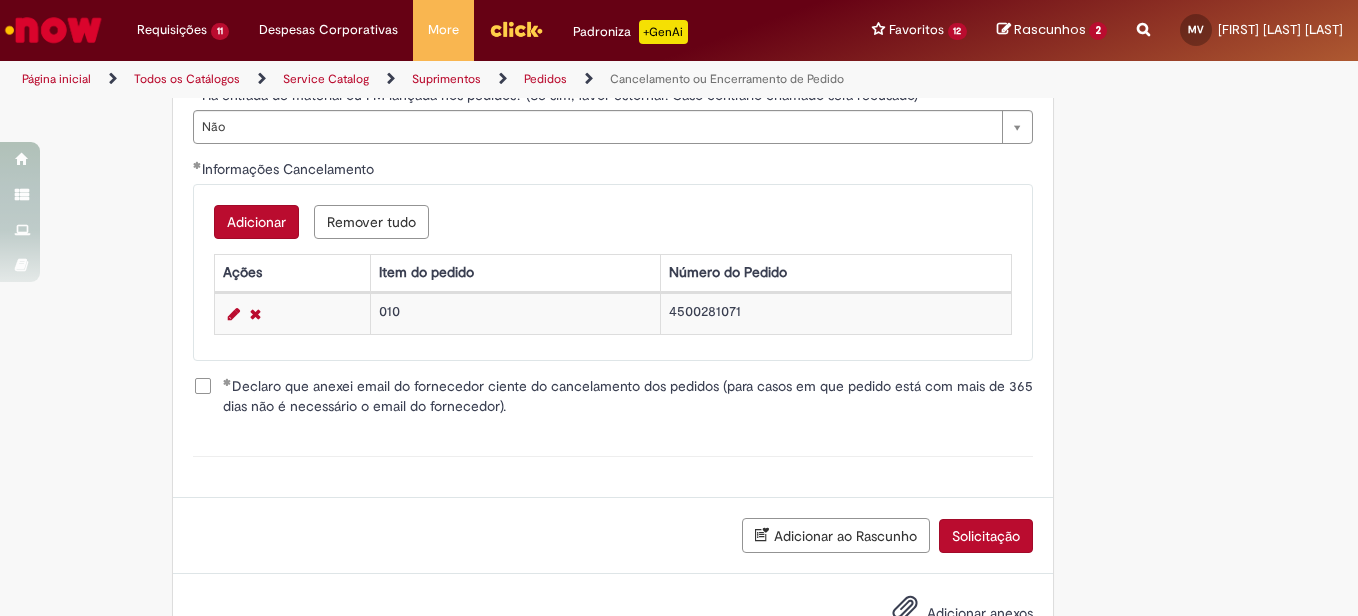 click on "Solicitação" at bounding box center (986, 536) 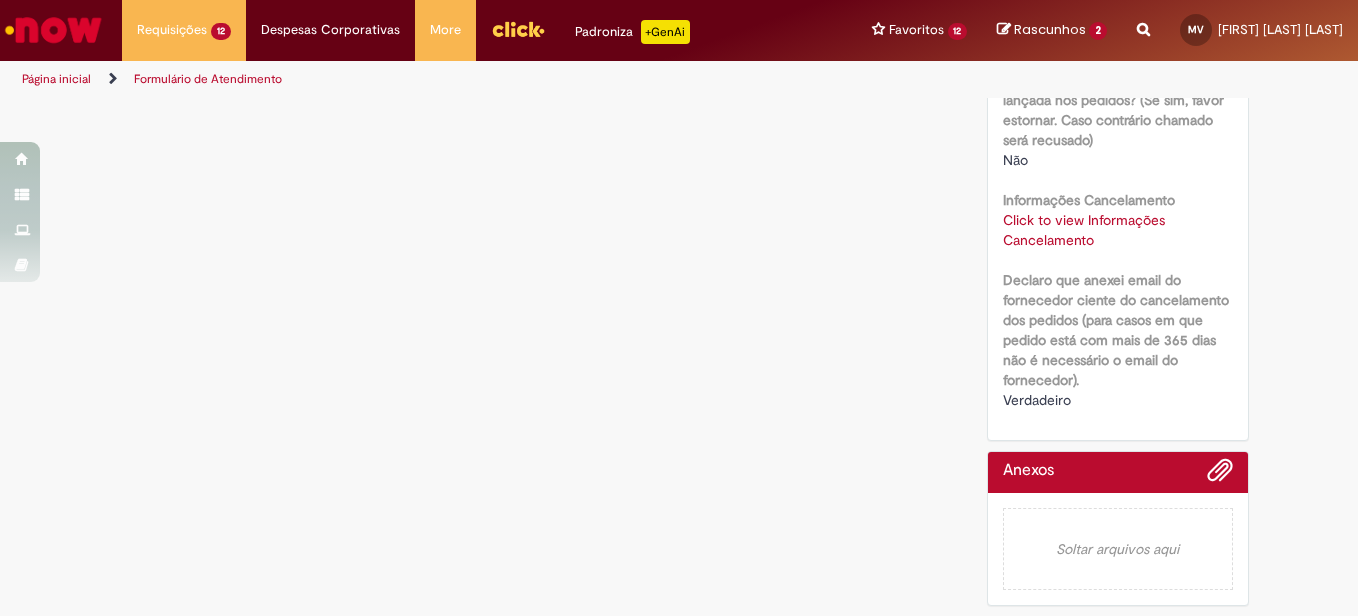 scroll, scrollTop: 0, scrollLeft: 0, axis: both 